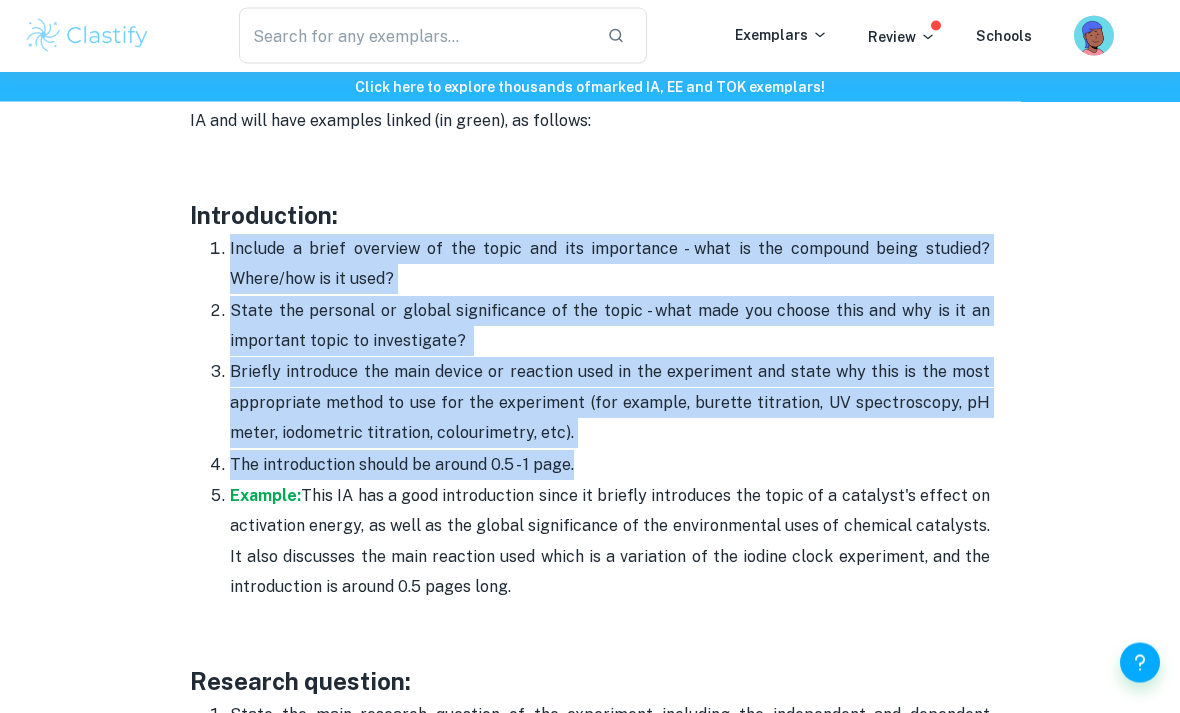 scroll, scrollTop: 1277, scrollLeft: 0, axis: vertical 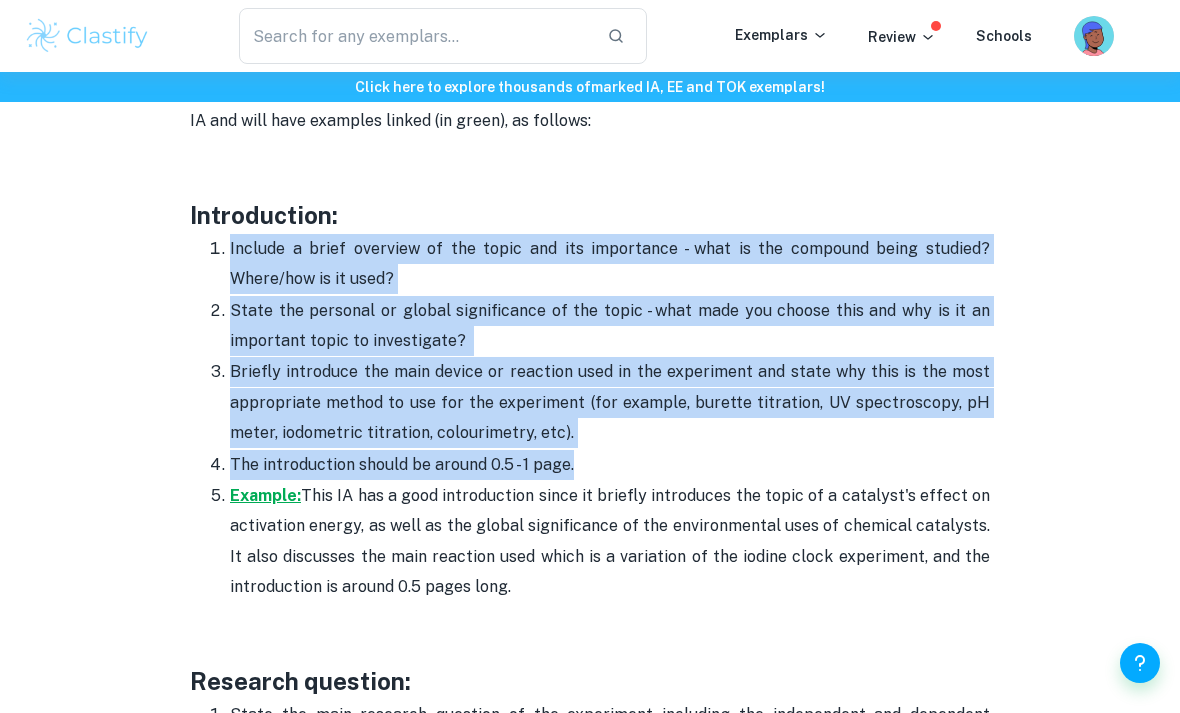 click on "Example:" at bounding box center [265, 495] 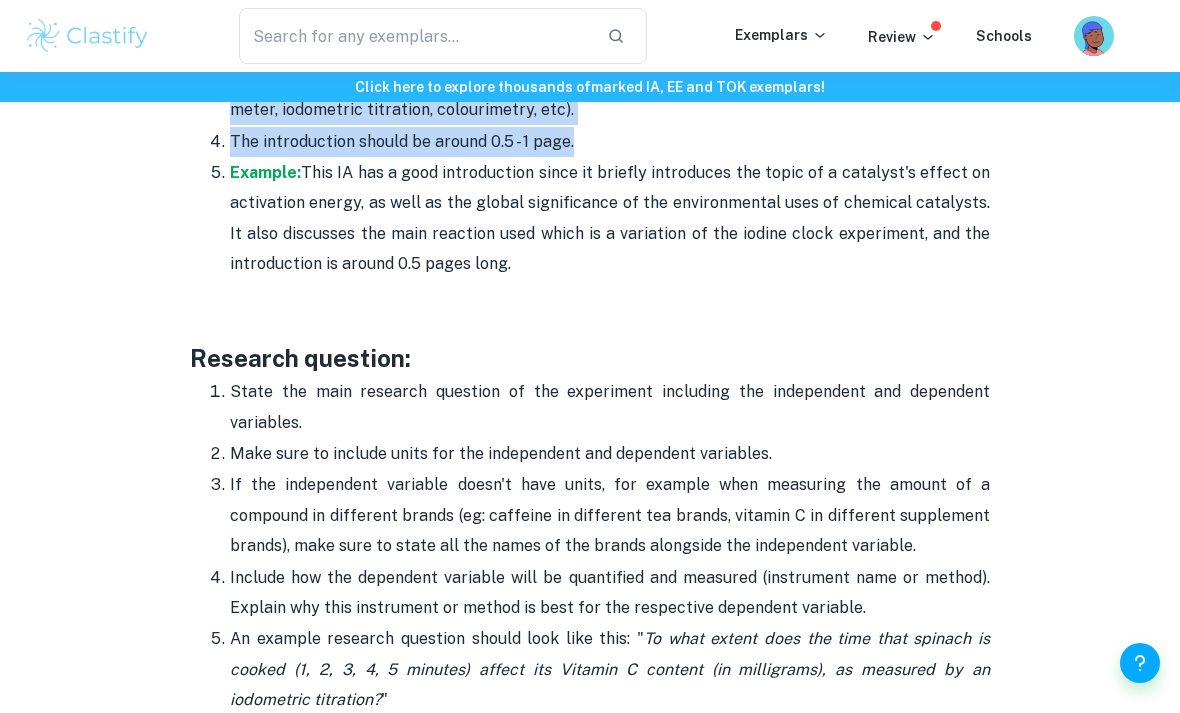 scroll, scrollTop: 1648, scrollLeft: 0, axis: vertical 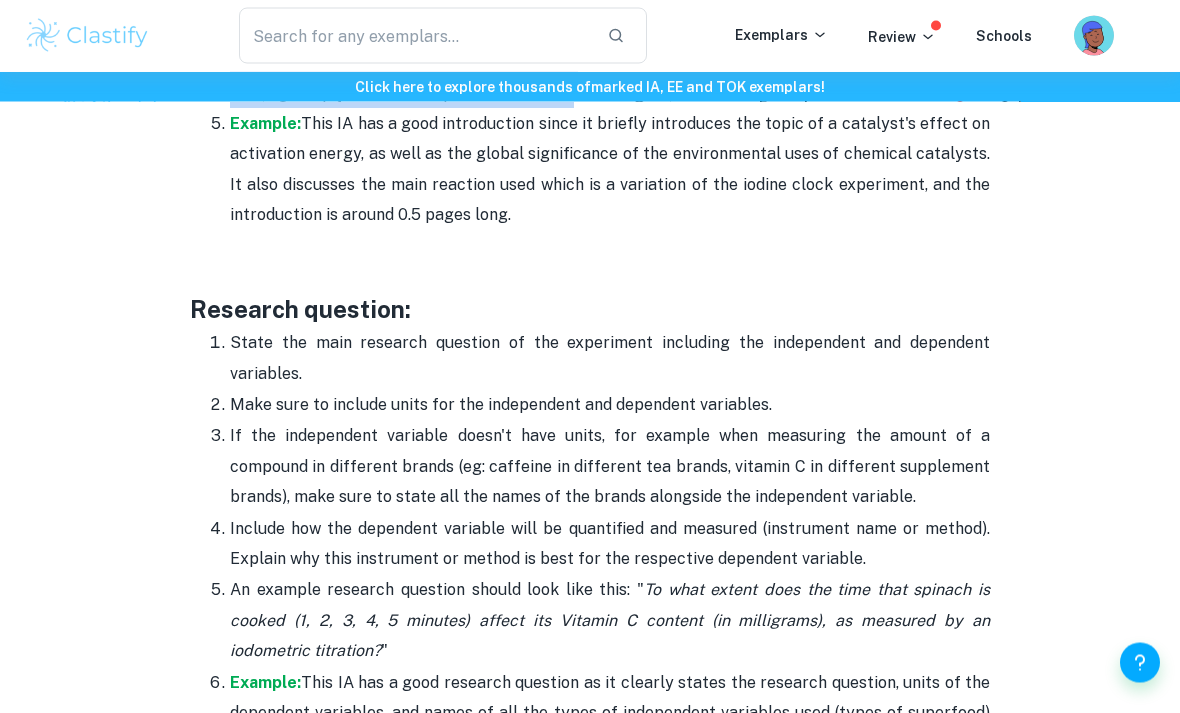 click on "Research question:" at bounding box center (590, 310) 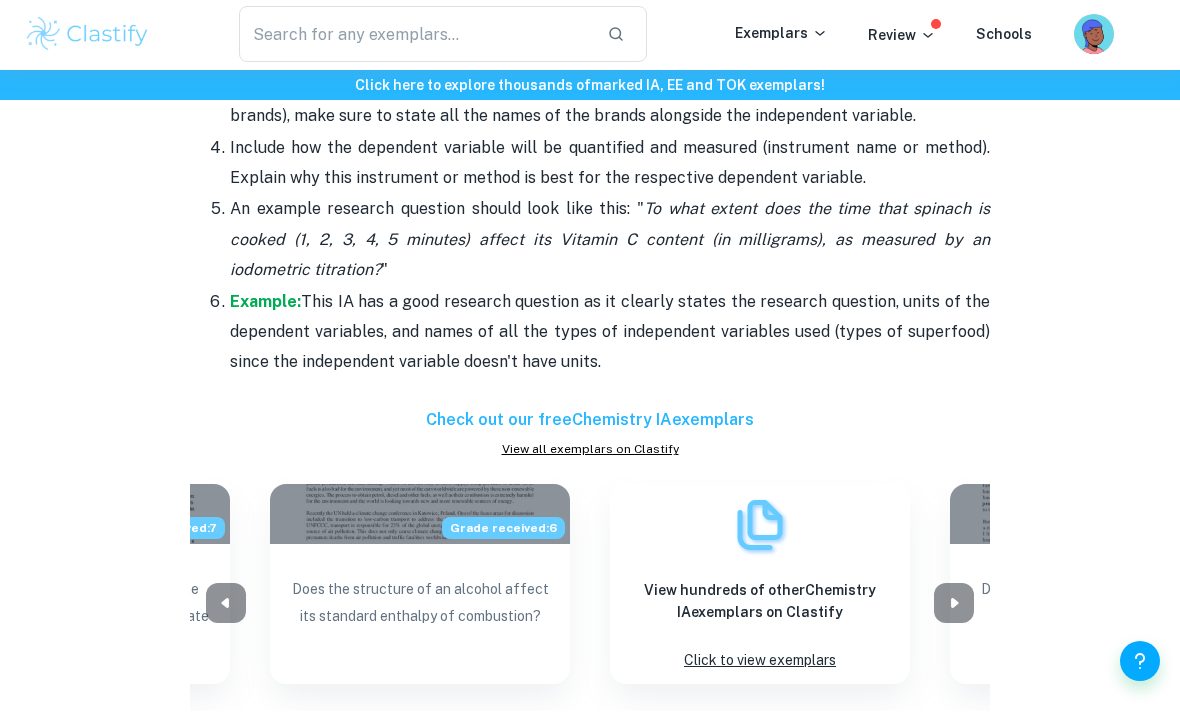 click on "Home Blog Chemistry IA Format and Structure [2025 updated] Chemistry IA Format and Structure [2025 updated] By  Roxanne • December 27, 2023 Get feedback on your  Chemistry IA Marked only by official IB examiners Learn more Have you got your Chemistry IA topic selected but are unsure how to begin the writing process? Do not worry, as Clastify is here to help guide you step-by-step on how to write your IA. In this post, we will give you key points on what to include in each section of your IA, based on our experience with IB. Although we recommend this structure based on our successful history of helping students receive top-rated IAs, feel free to personalize the guide below in a way that suits you!  This post covers the new Science IA syllabus starting from the May 2025 exam session.   Chemistry IA Format and Structure     Clastify  website where you can read through multiple exemplar IAs!       Introduction:   The introduction should be around 0.5 - 1 page. Example:     Research question: "   7 7" at bounding box center (590, 1572) 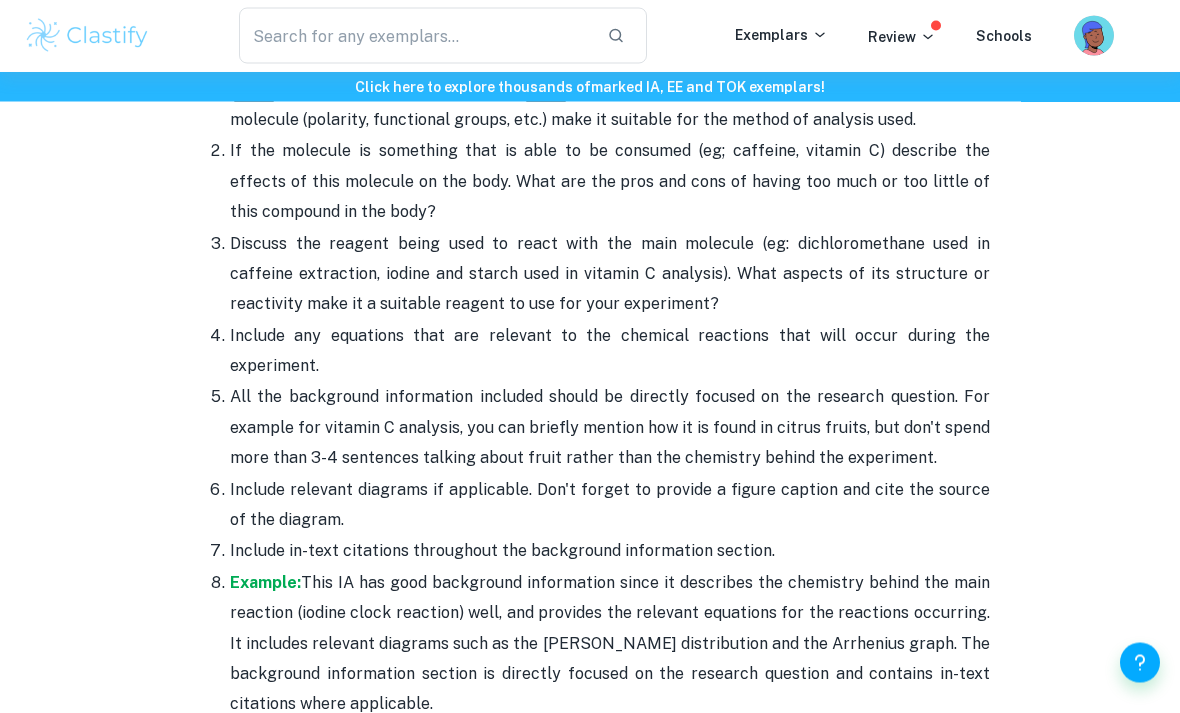 scroll, scrollTop: 2755, scrollLeft: 0, axis: vertical 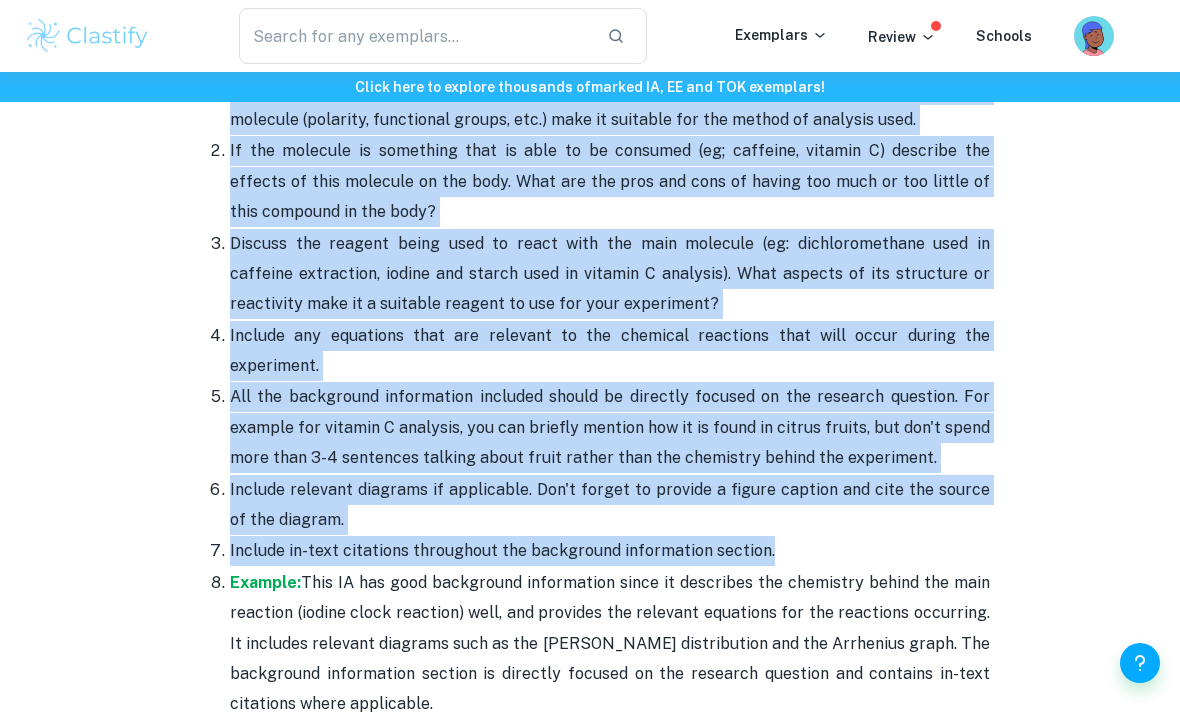 copy on "Background information: Describe the structure of the main molecule being analyzed. Talk about what properties of the molecule (polarity, functional groups, etc.) make it suitable for the method of analysis used. If the molecule is something that is able to be consumed (eg; caffeine, vitamin C) describe the effects of this molecule on the body. What are the pros and cons of having too much or too little of this compound in the b ody?  Discuss the reagent being used to react with the main molecule (eg: dichloromethane used in caffeine extraction, iodine and starch used in vitamin C analysis). What aspects of its structure or reactivity make it a suitable reagent to use for your experiment?  Include any equations that are relevant to the chemical reactions that will occur during the experiment.  All the background information included should be directly focused on the research question. For example for vitamin C analysis, you can briefly mention how it is found in citrus fruits, but don't spend more than 3-4..." 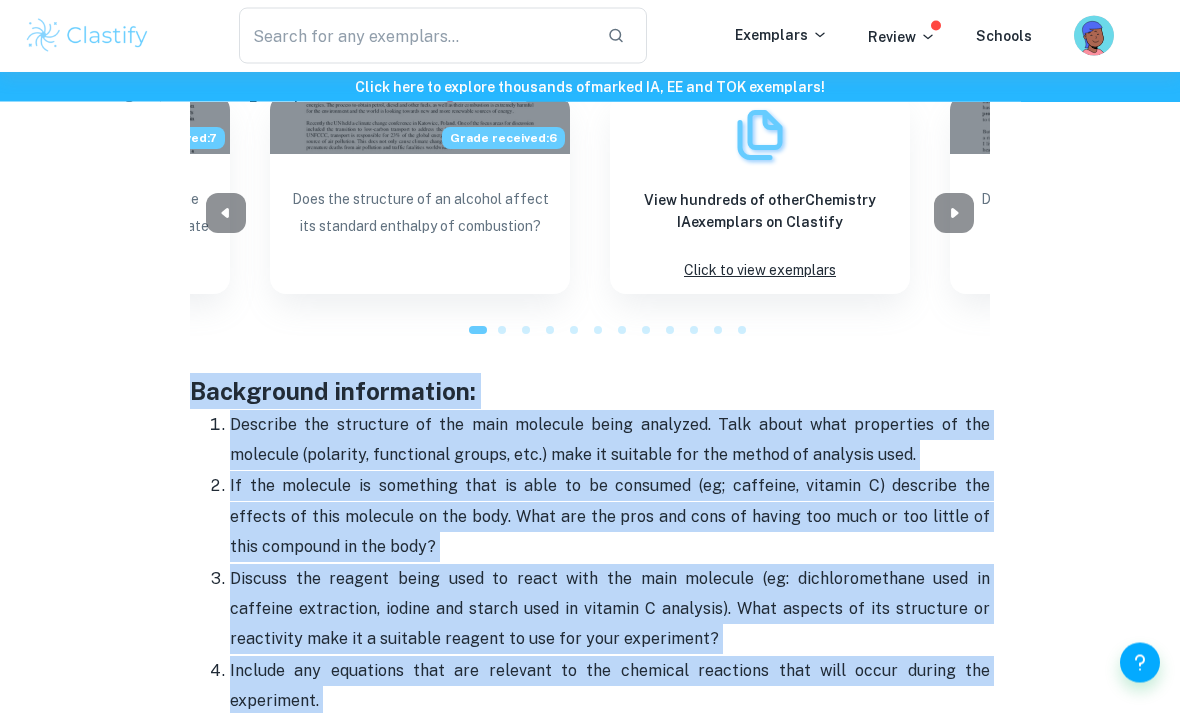 scroll, scrollTop: 2420, scrollLeft: 0, axis: vertical 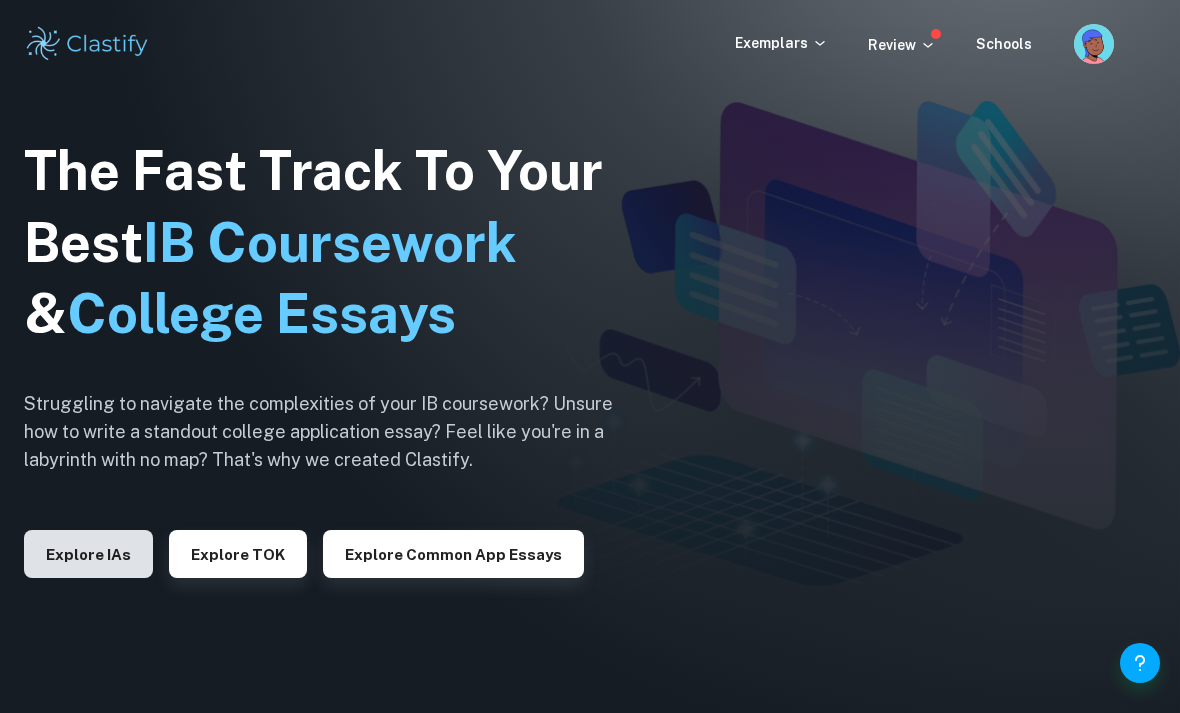 click on "Explore IAs" at bounding box center [88, 554] 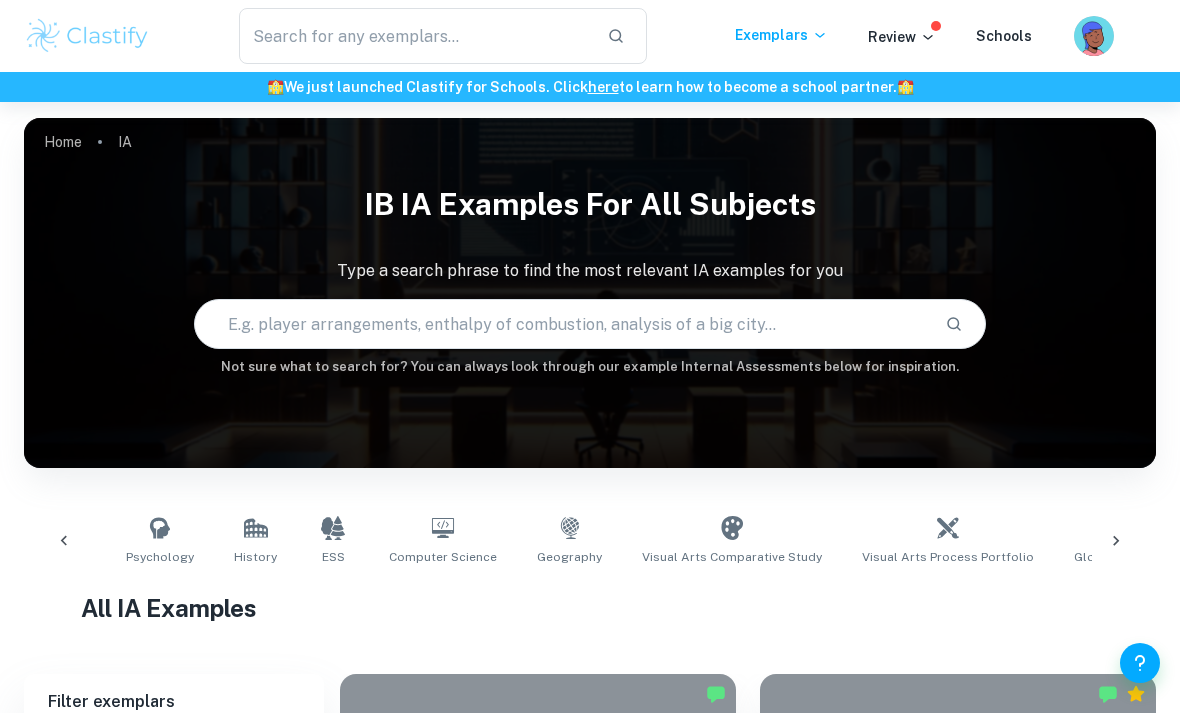 scroll, scrollTop: 0, scrollLeft: 826, axis: horizontal 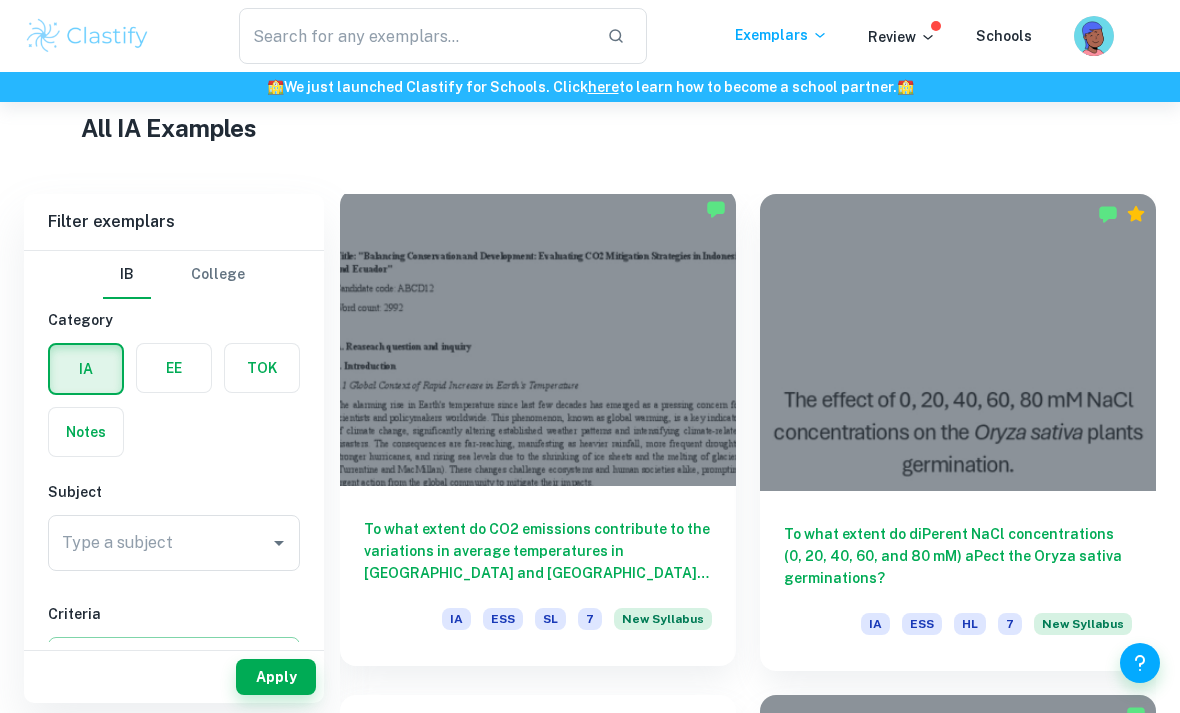 click on "To what extent do CO2 emissions contribute to the variations in average temperatures in [GEOGRAPHIC_DATA] and [GEOGRAPHIC_DATA] from [DATE] to [DATE], considering the environmental impacts of climate change in these regions?" at bounding box center (538, 551) 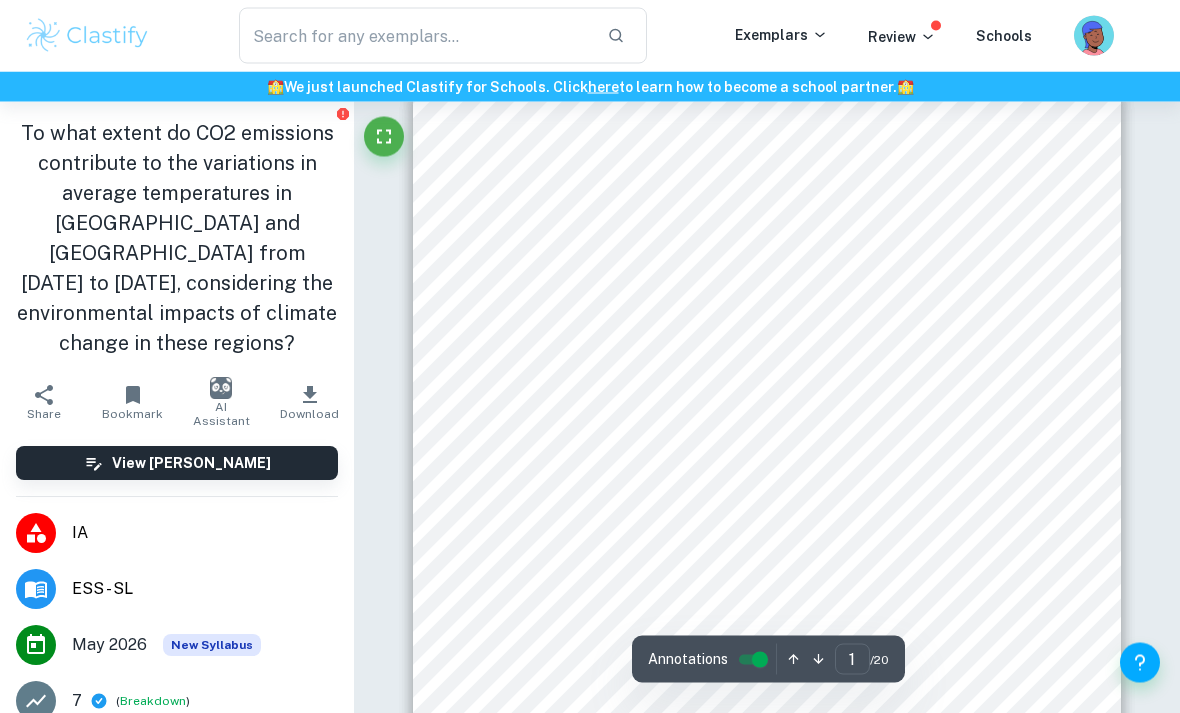 scroll, scrollTop: 0, scrollLeft: 0, axis: both 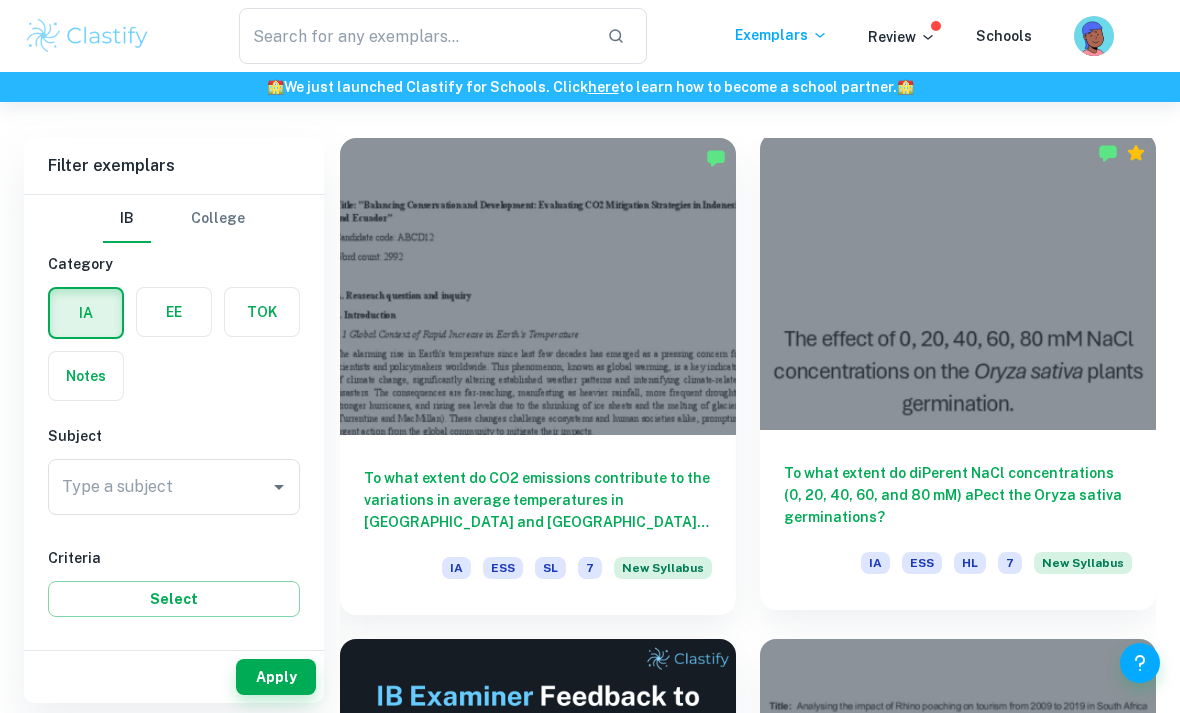 click on "To what extent do diPerent NaCl concentrations (0, 20, 40, 60, and 80 mM) aPect the Oryza sativa germinations?" at bounding box center (958, 495) 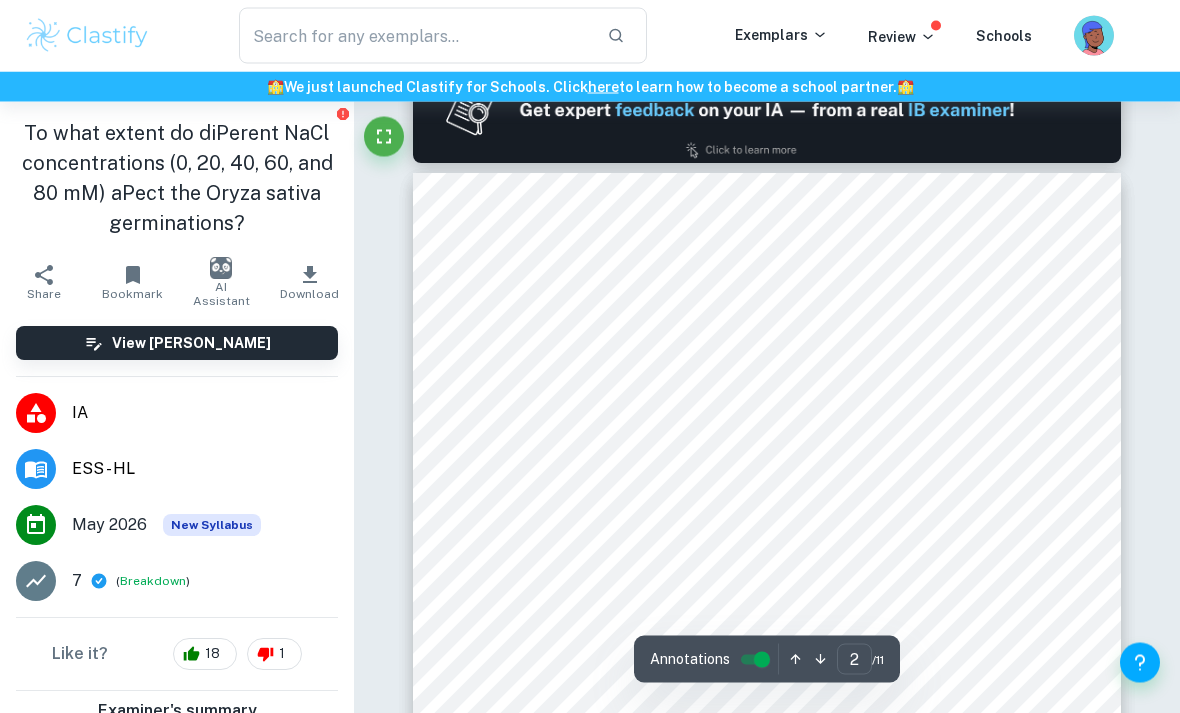 scroll, scrollTop: 1079, scrollLeft: 0, axis: vertical 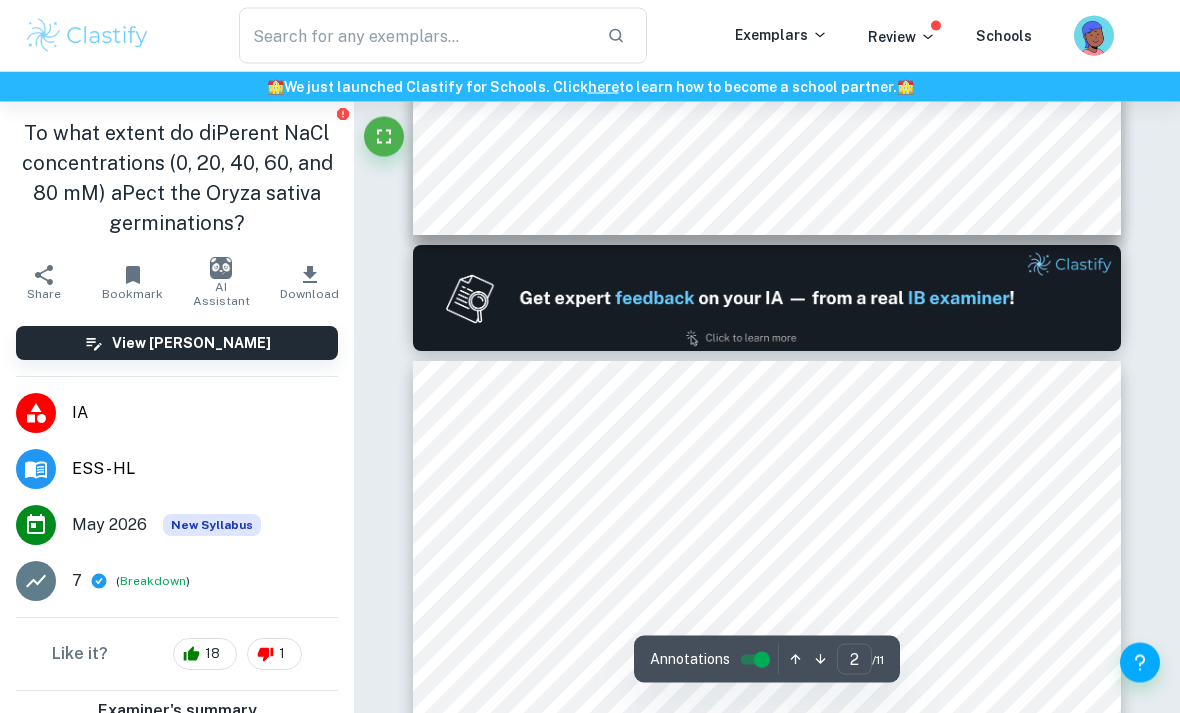 type on "1" 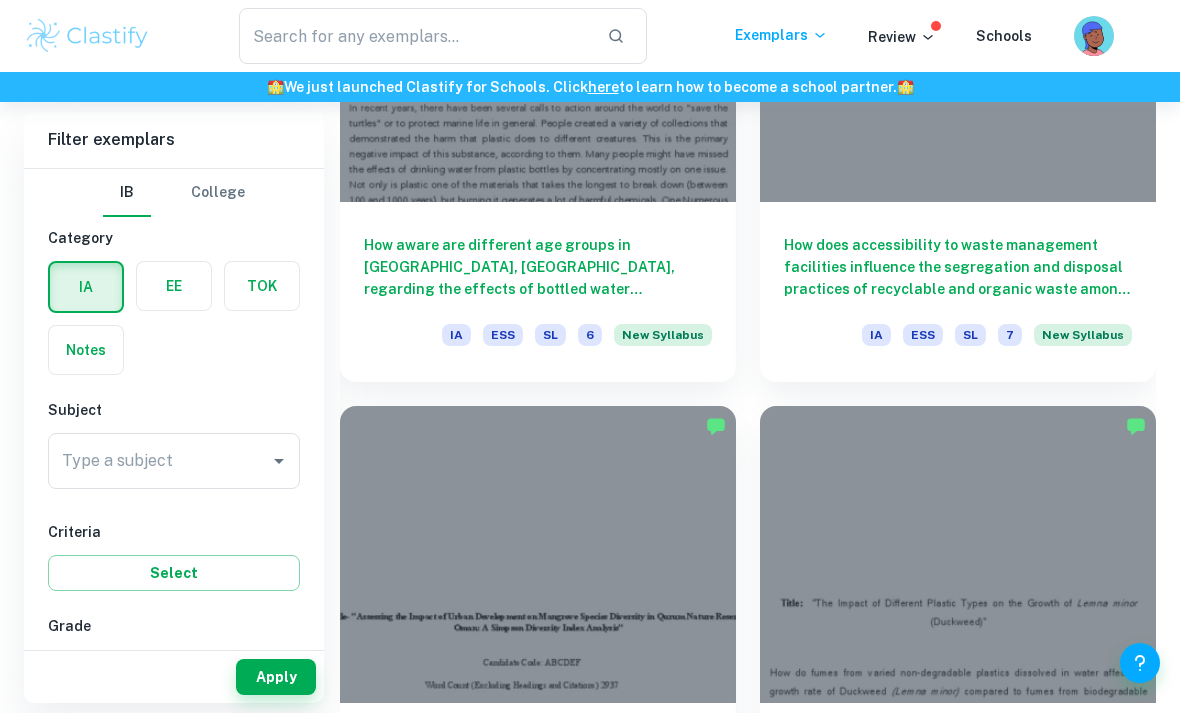 scroll, scrollTop: 1770, scrollLeft: 0, axis: vertical 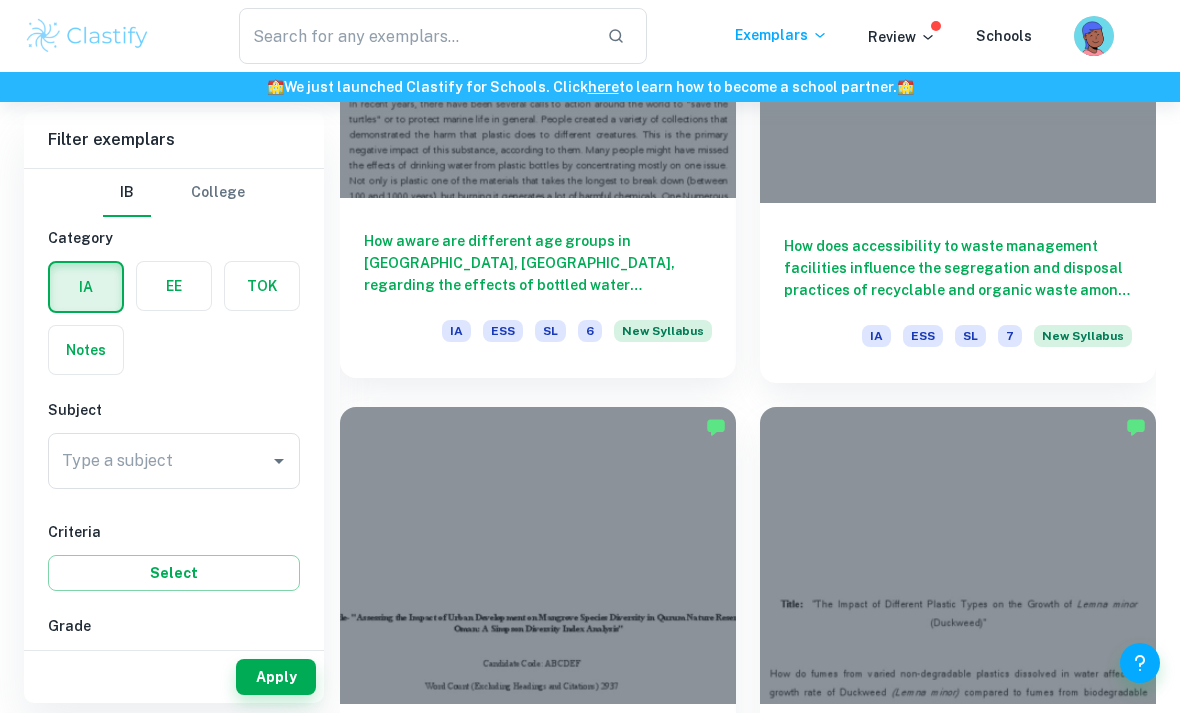 click on "How aware are different age groups in [GEOGRAPHIC_DATA], [GEOGRAPHIC_DATA], regarding the effects of bottled water consumption?" at bounding box center (538, 263) 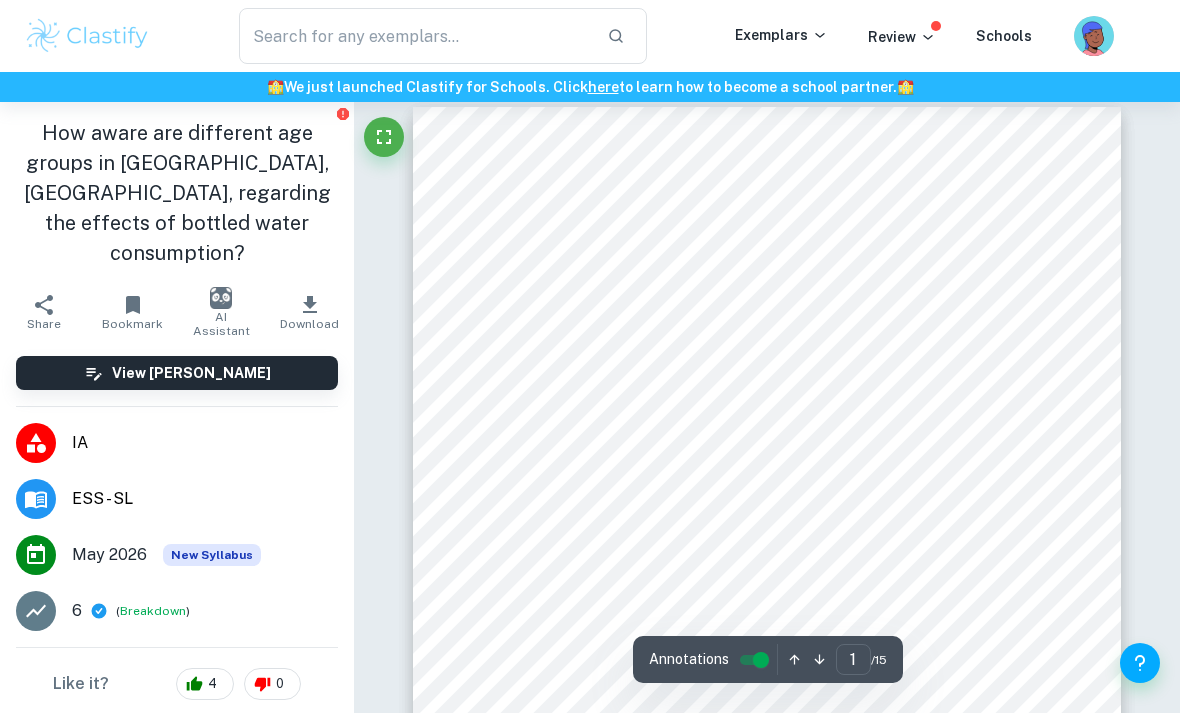 scroll, scrollTop: 0, scrollLeft: 0, axis: both 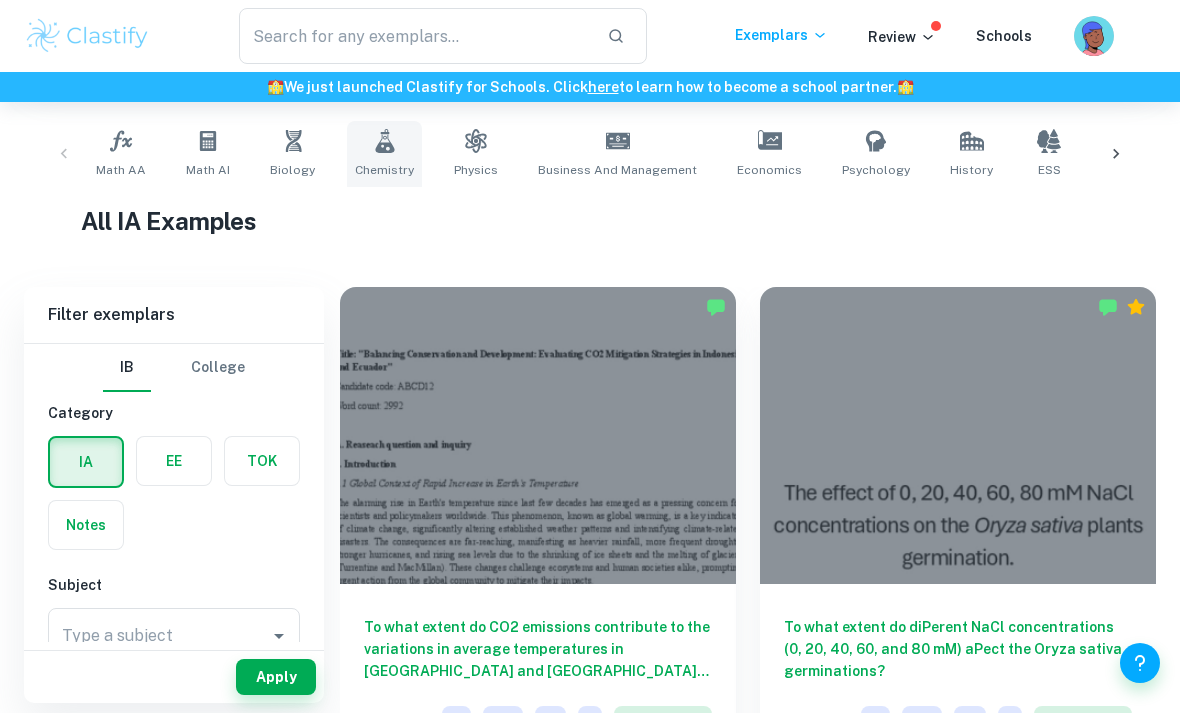 click 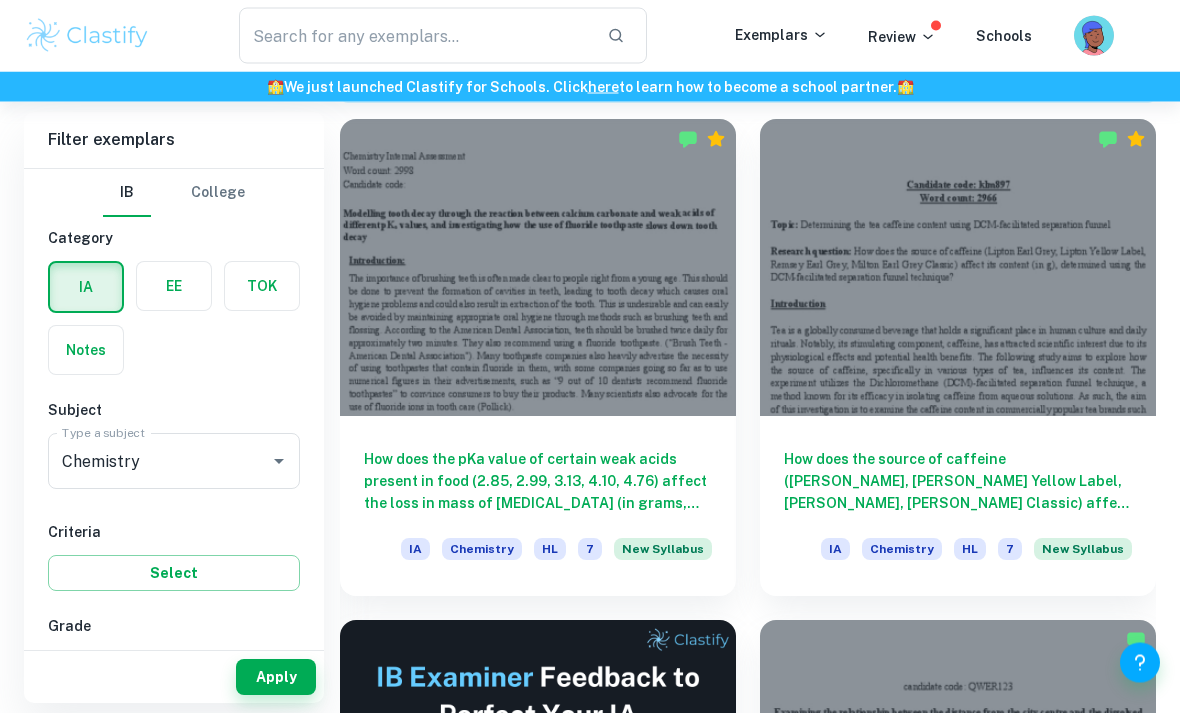 scroll, scrollTop: 621, scrollLeft: 0, axis: vertical 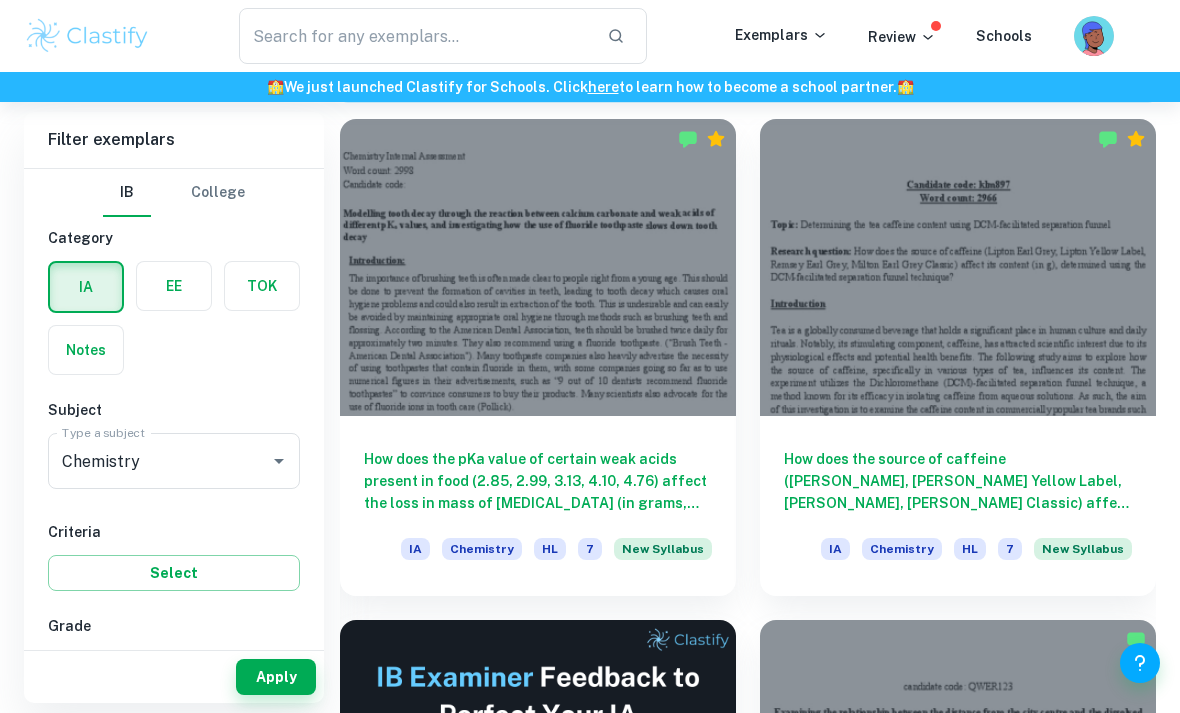 click on "7" at bounding box center (79, 668) 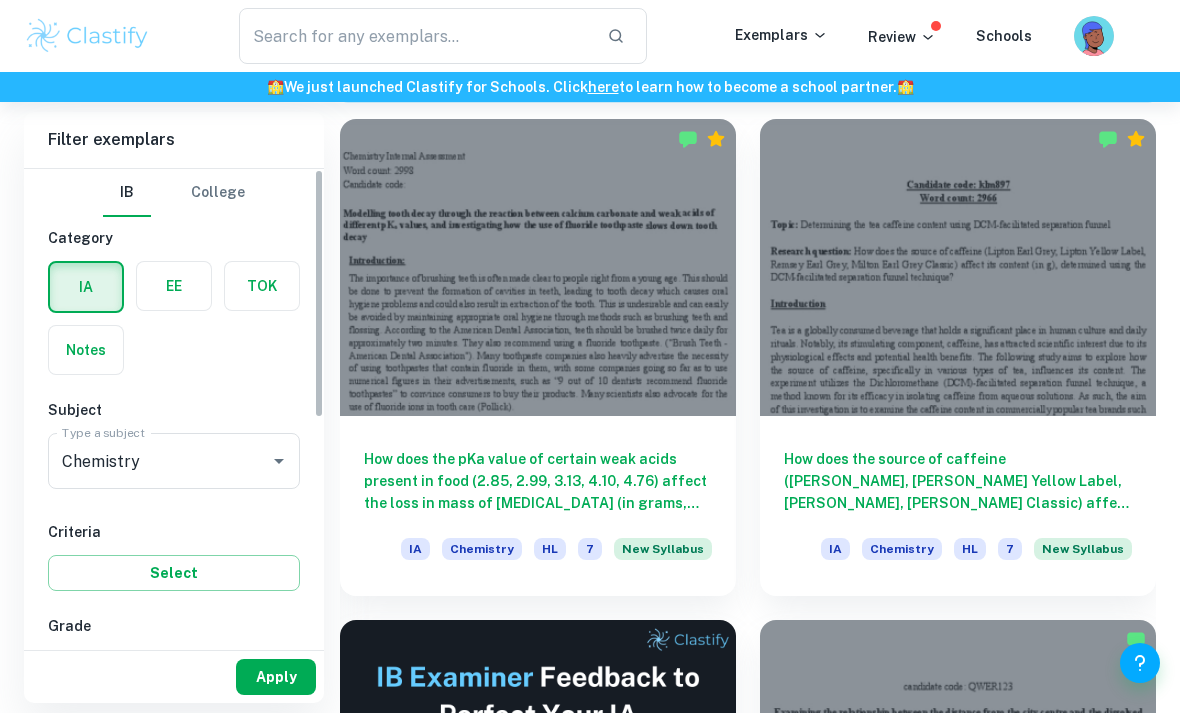 click on "Apply" at bounding box center [276, 677] 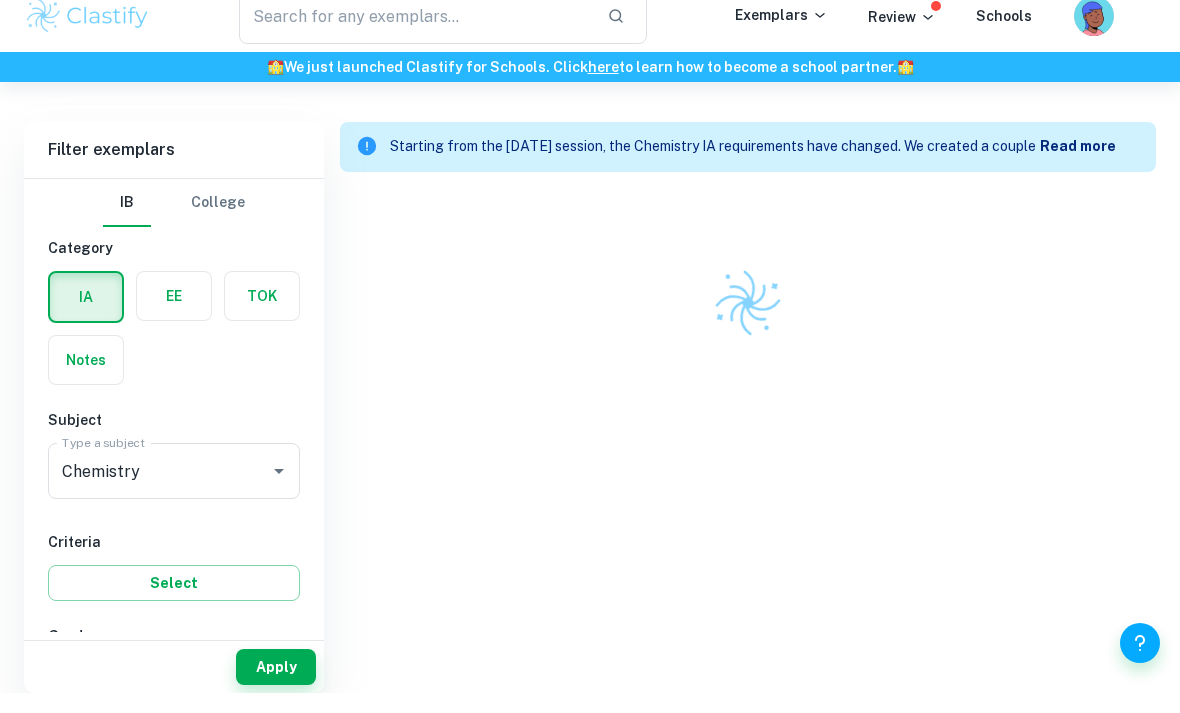 scroll, scrollTop: 522, scrollLeft: 0, axis: vertical 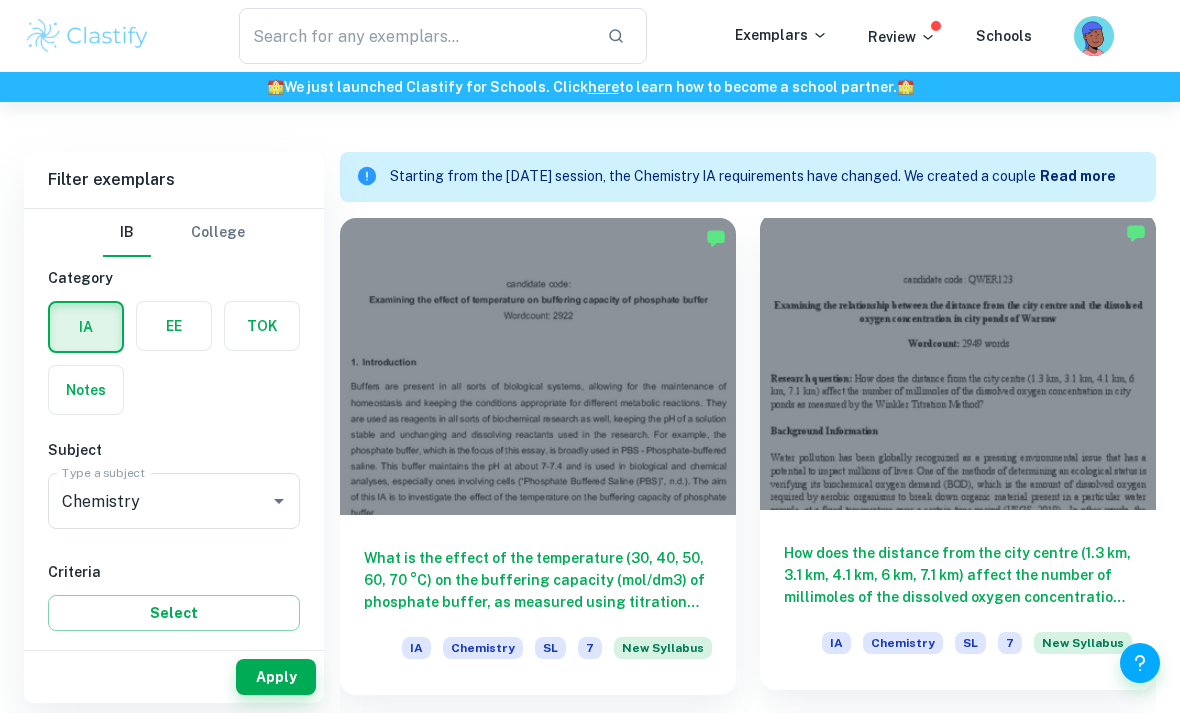 click on "How does the distance from the city centre (1.3 km, 3.1 km, 4.1 km, 6 km, 7.1 km) affect the number of millimoles of the dissolved oxygen concentration in city ponds as measured by the Winkler Titration Method?" at bounding box center (958, 575) 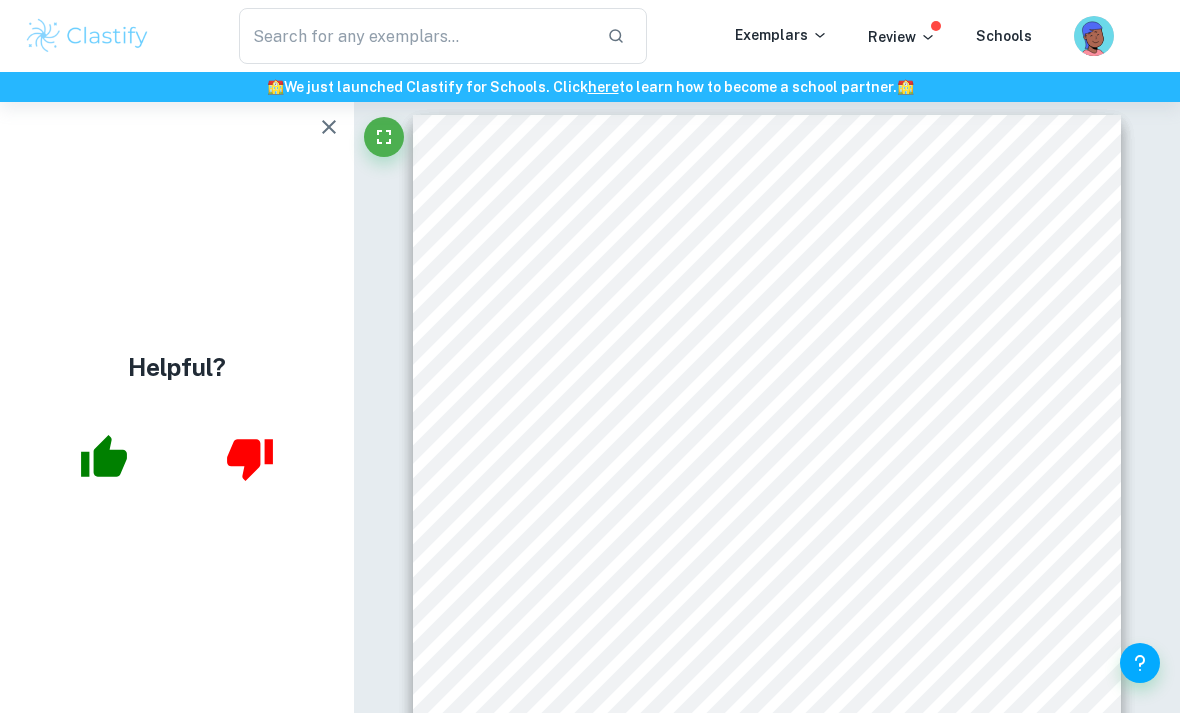 scroll, scrollTop: 0, scrollLeft: 0, axis: both 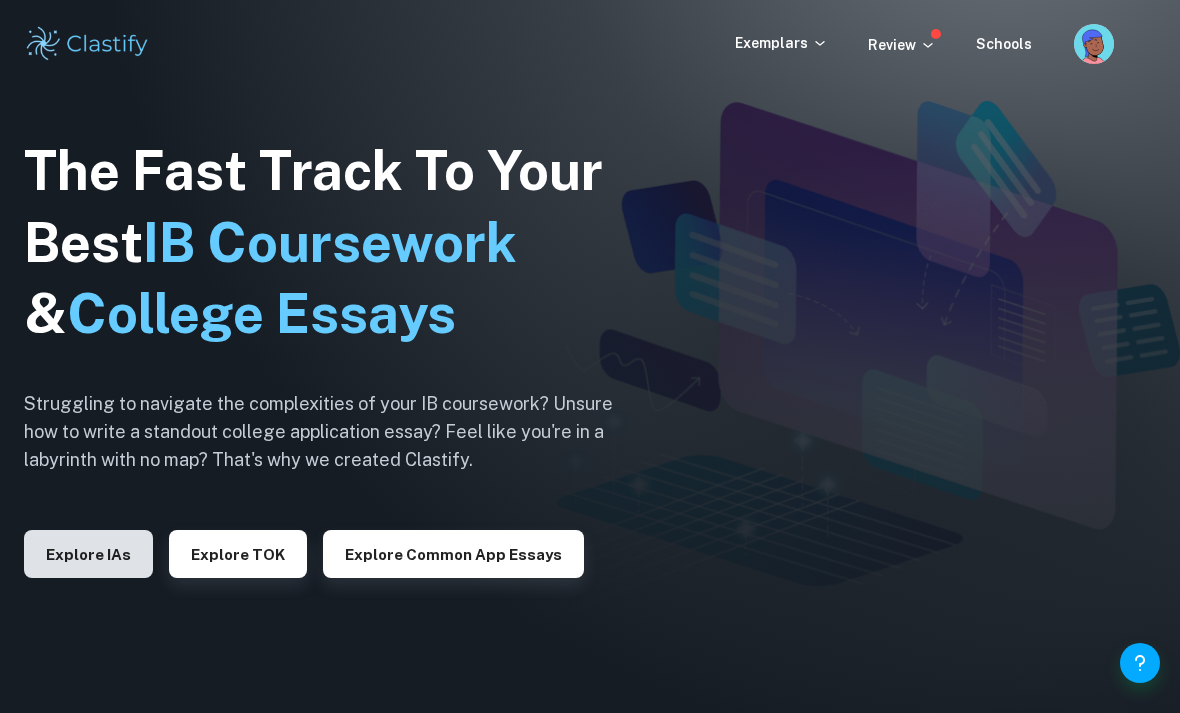 click on "Explore IAs" at bounding box center (88, 554) 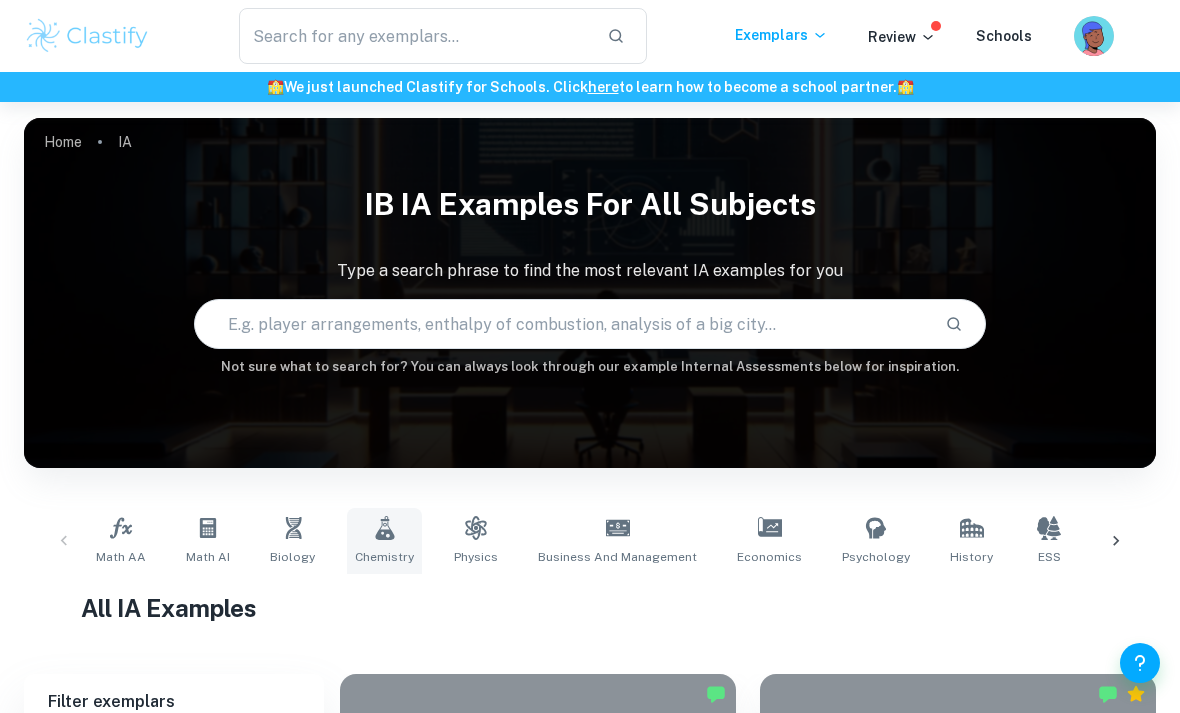 click on "Chemistry" at bounding box center (384, 541) 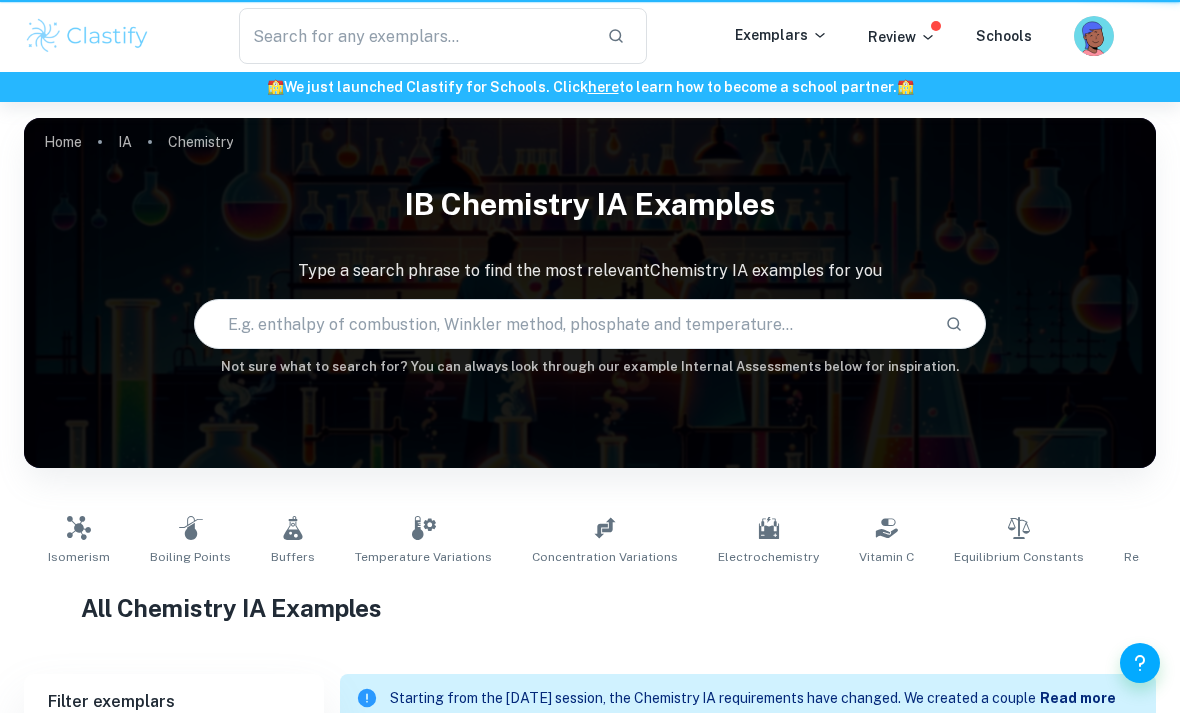 type on "Chemistry" 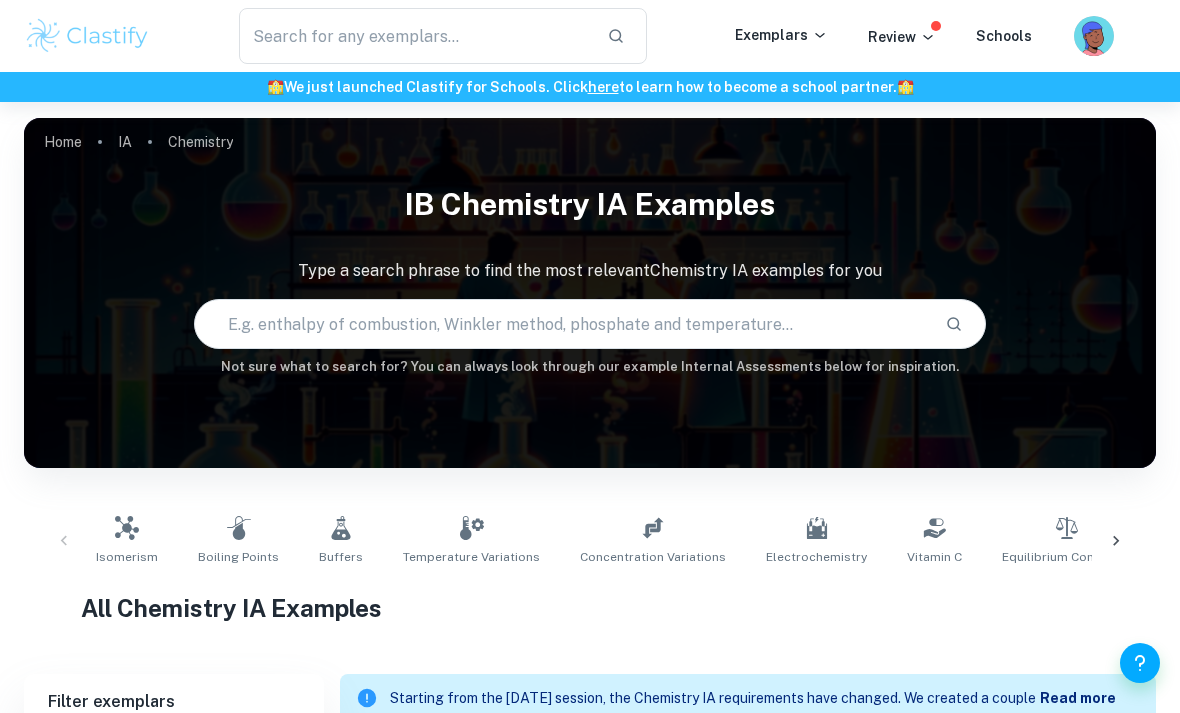 click at bounding box center (562, 324) 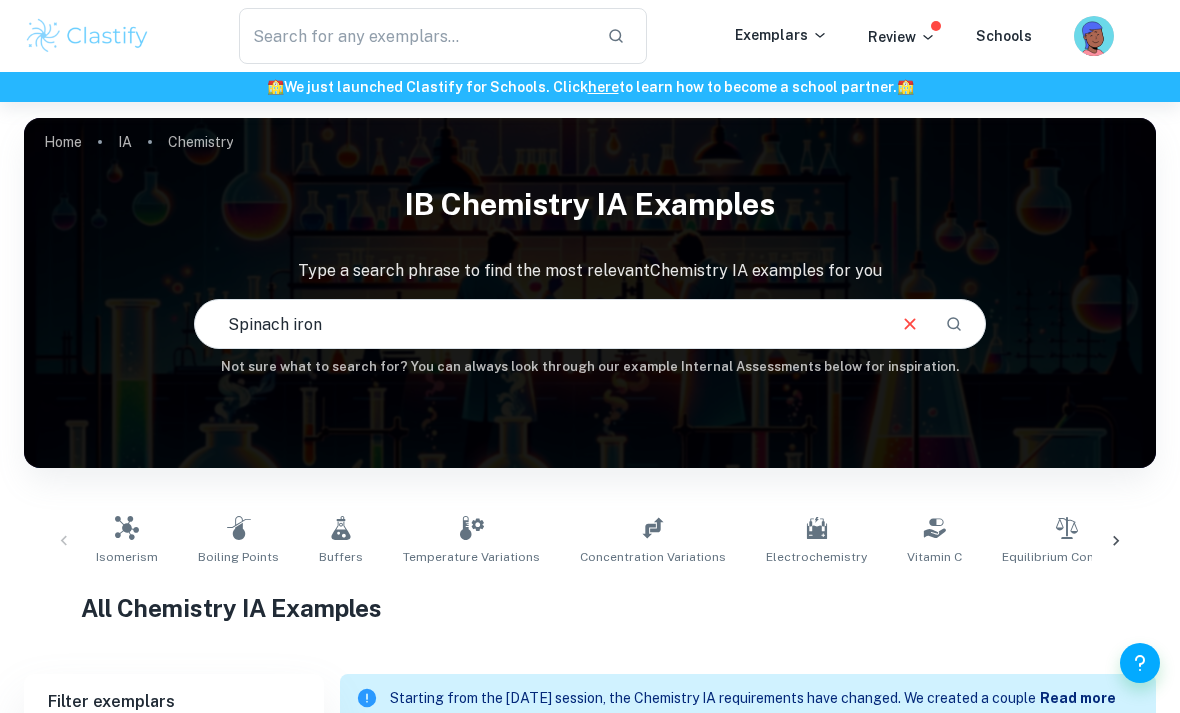 type on "Spinach iron" 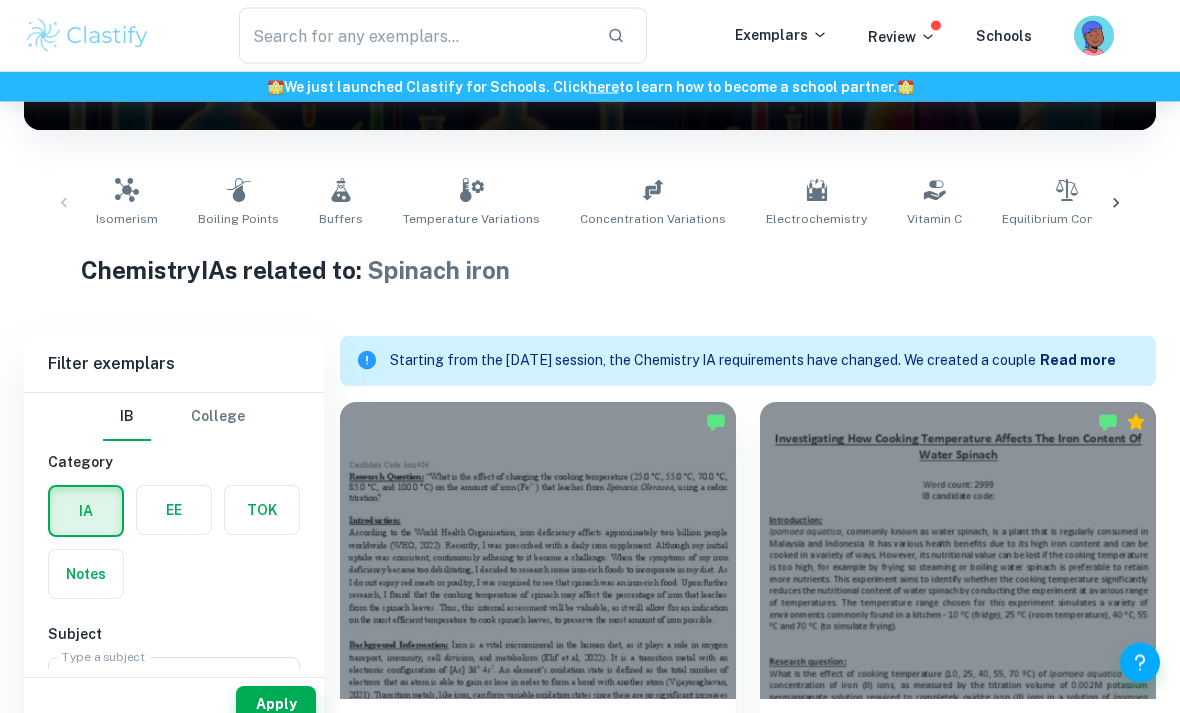 scroll, scrollTop: 572, scrollLeft: 0, axis: vertical 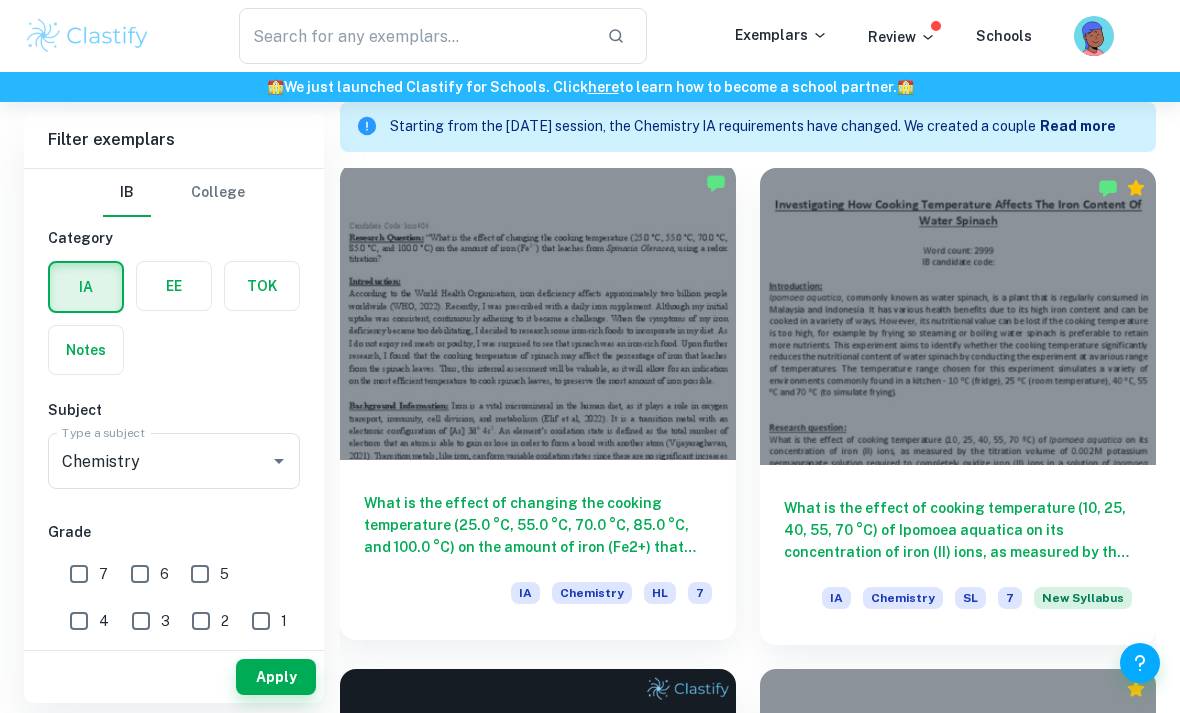 click on "What is the effect of changing the cooking temperature (25.0 °C, 55.0 °C, 70.0 °C, 85.0 °C, and 100.0 °C) on the amount of iron (Fe2+) that leaches from Spinacia Oleracea, using a redox titration?" at bounding box center (538, 525) 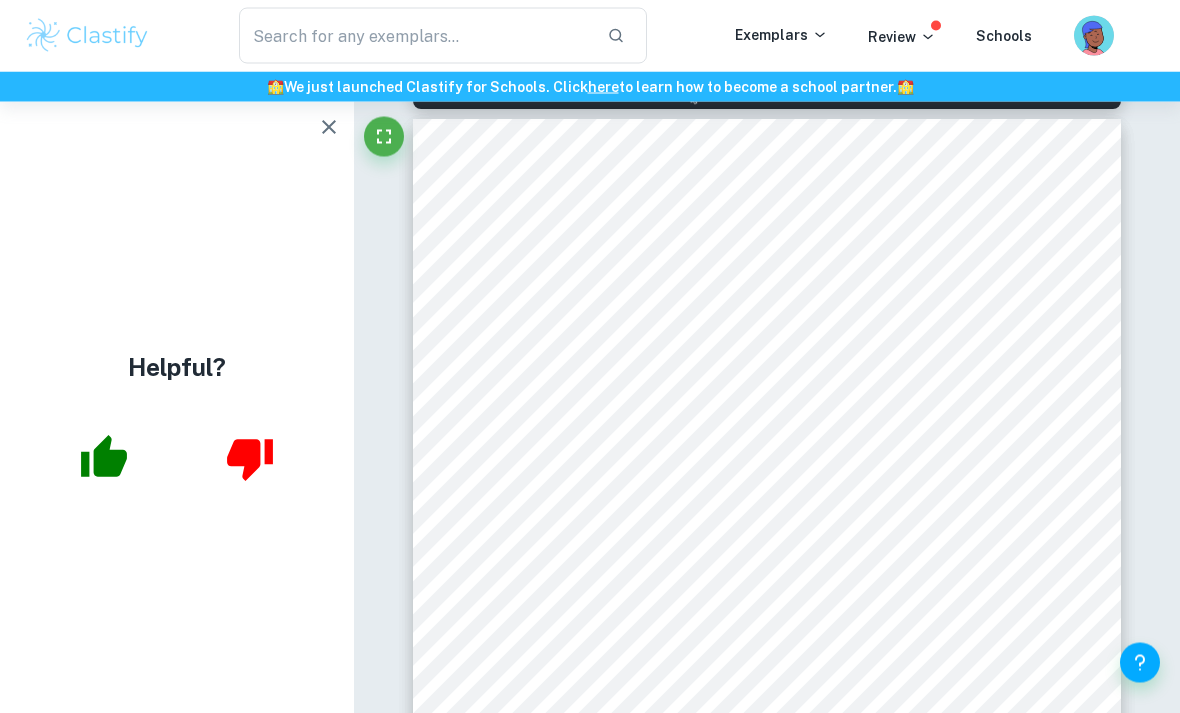 scroll, scrollTop: 1041, scrollLeft: 0, axis: vertical 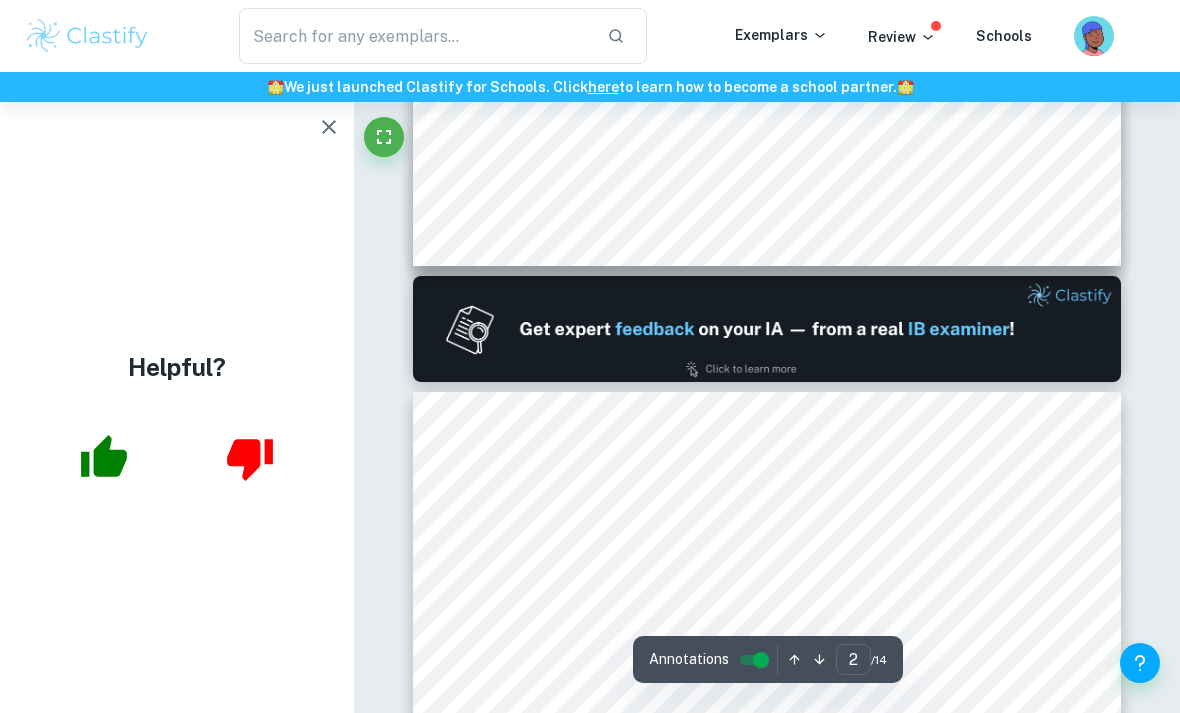 type on "1" 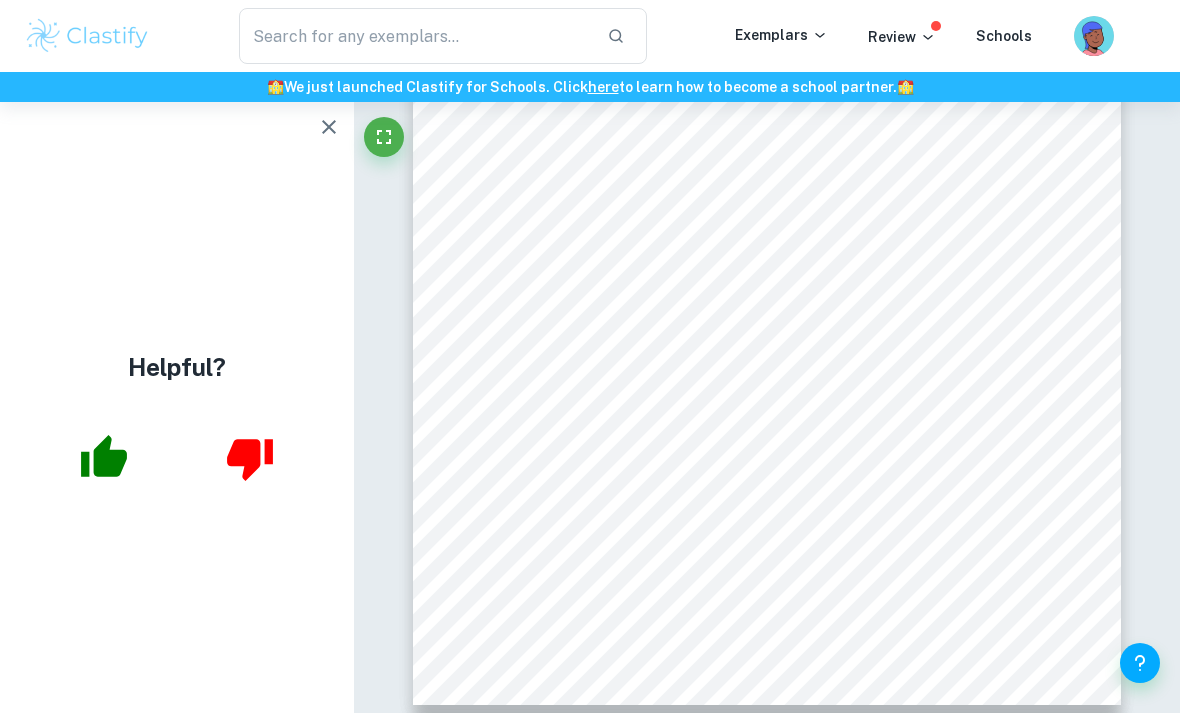 scroll, scrollTop: 38, scrollLeft: 0, axis: vertical 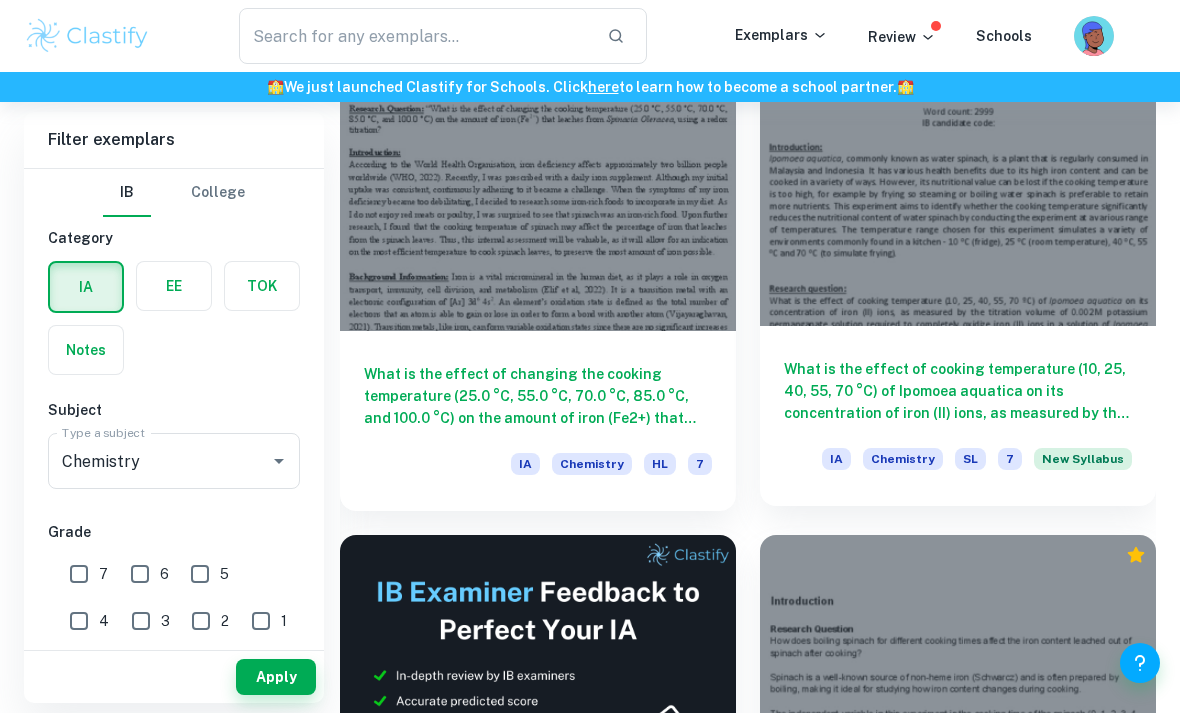 click on "What is the effect of cooking temperature (10, 25, 40, 55, 70 °C) of Ipomoea aquatica on its concentration of iron (II) ions, as measured by the titration volume of 0.002M potassium permanganate solution required to completely oxidize iron (II) ions in a solution of Ipomoea aquatica after cooking it for 10 minutes?" at bounding box center [958, 391] 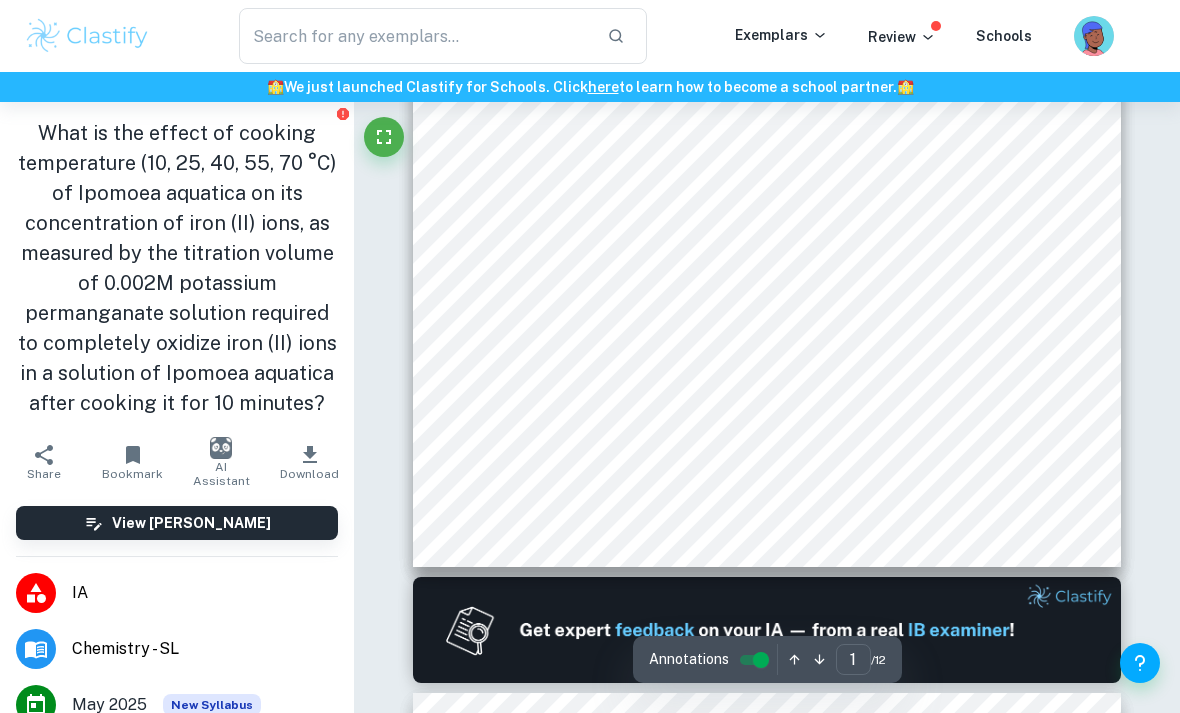 scroll, scrollTop: 472, scrollLeft: 0, axis: vertical 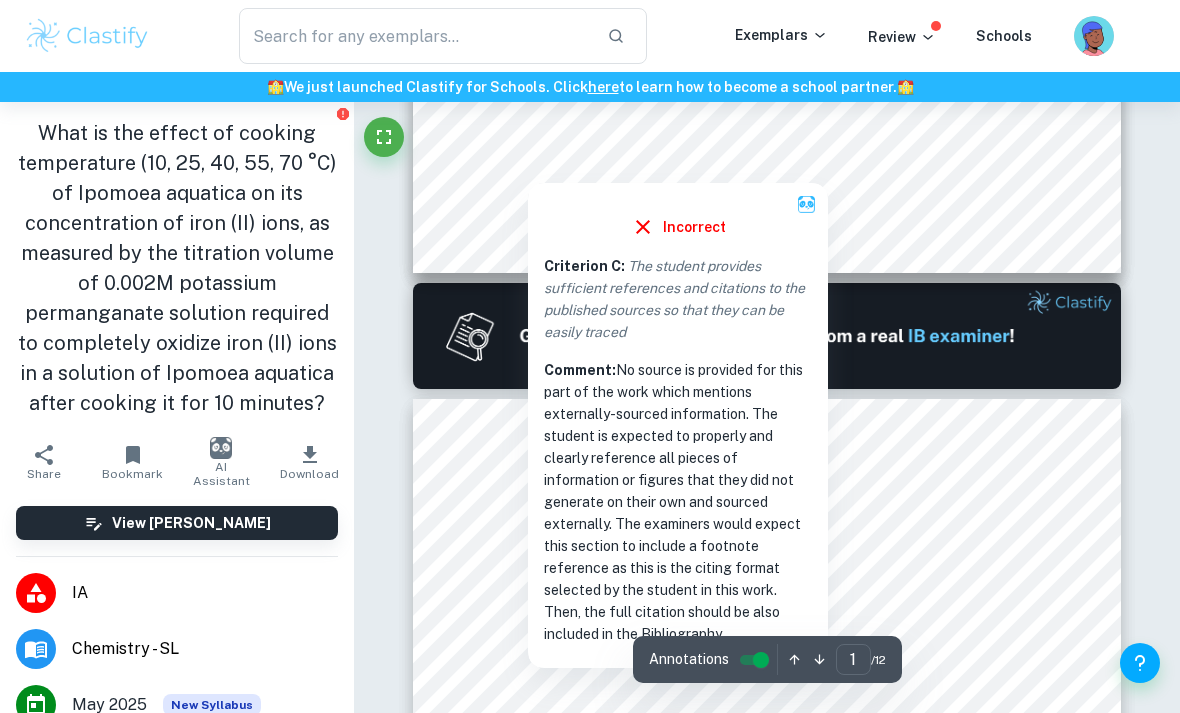 click on "2 permanganate. An indicator is usually added to determine the endpoint of the titration, which is when a colour change occurs. For this reaction no indicator is used since the KMnO 4   acts as an indicator itself changing colour from purple to colourless as the redox reaction progresses. However, if KMnO 4   is added in excess the solution will have a slightly pinkish colour, which can be recorded as the endpoint of the titration. Redox reaction between Fe 2+   and KMnO 4 : A redox reaction is a reaction in which simultaneous oxidation and reduction occur. Oxidation is a loss of electrons while reduction is a gain in electrons. The reaction between Fe 2+   and KMnO 4 is a redox reaction since KMnO 4   is reduced from an oxidation state of +7 in MnO 4 -   to +2 in Mn 2+ as it gains electrons, while iron   gets oxidized from an oxidation state of +2 in Fe 2+   to an oxidation state of +3 in Fe 3+   as it loses electrons. KMnO 4   is a strong oxidizing agent and is hence chosen for MnO 4 -   (aq) + 8H +   -" at bounding box center (767, 857) 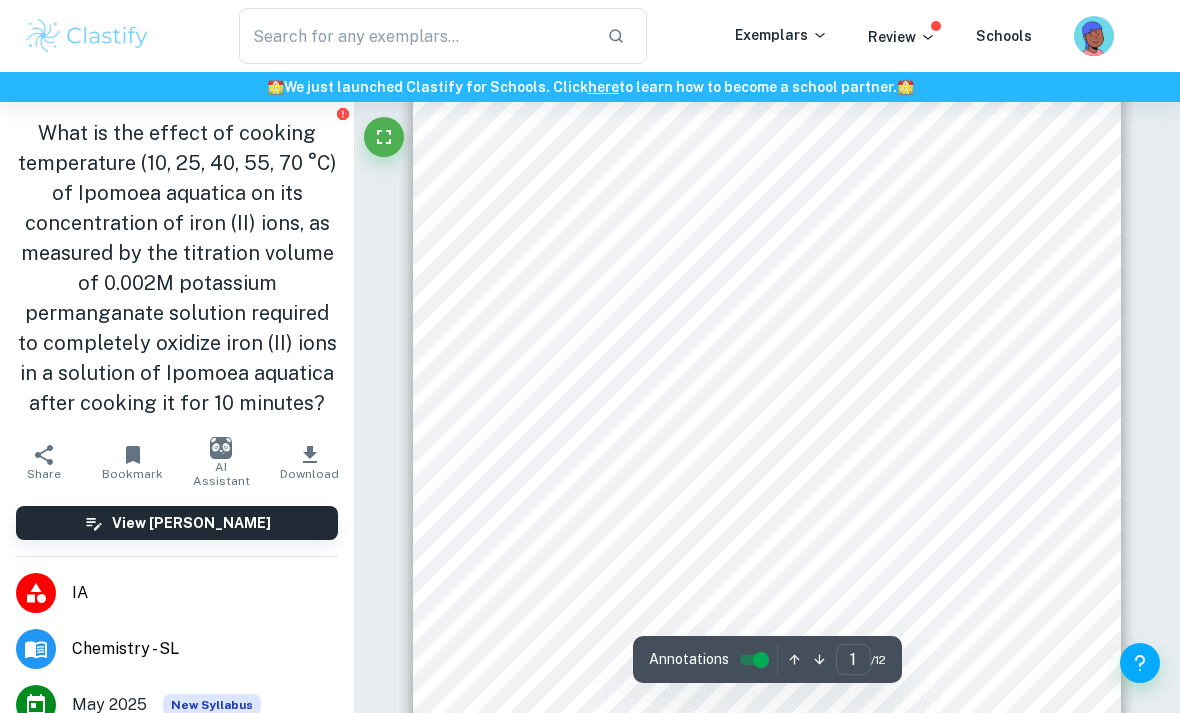 scroll, scrollTop: 294, scrollLeft: 0, axis: vertical 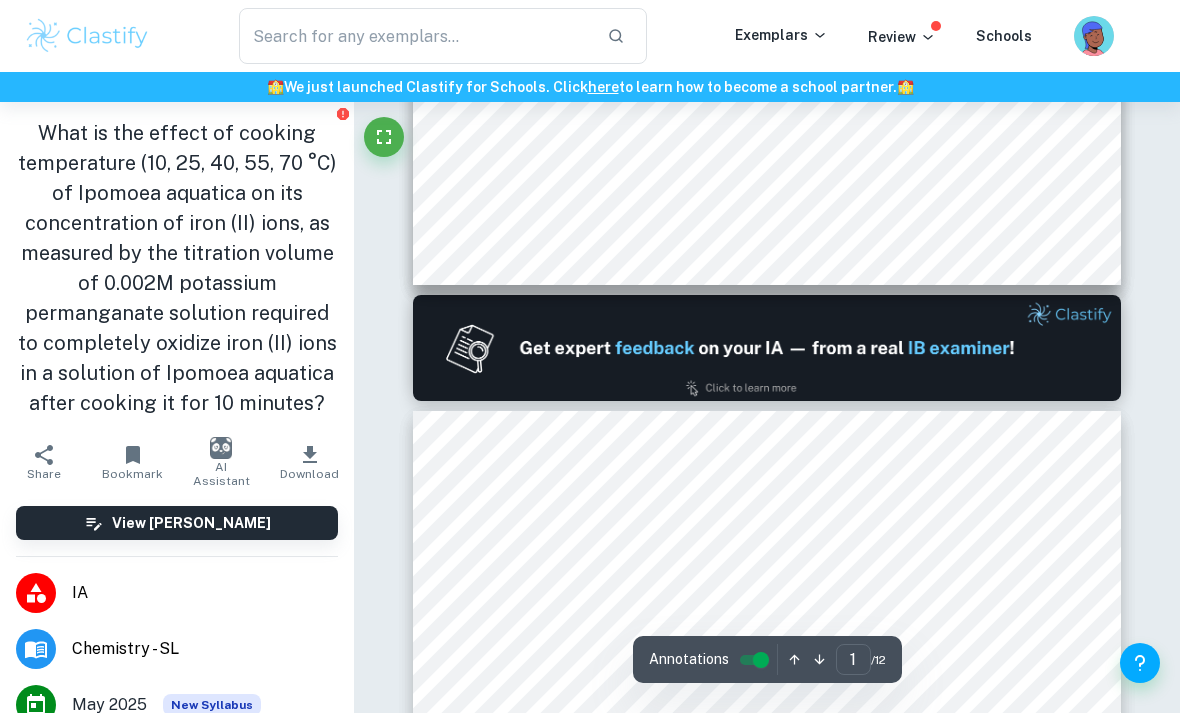 type on "2" 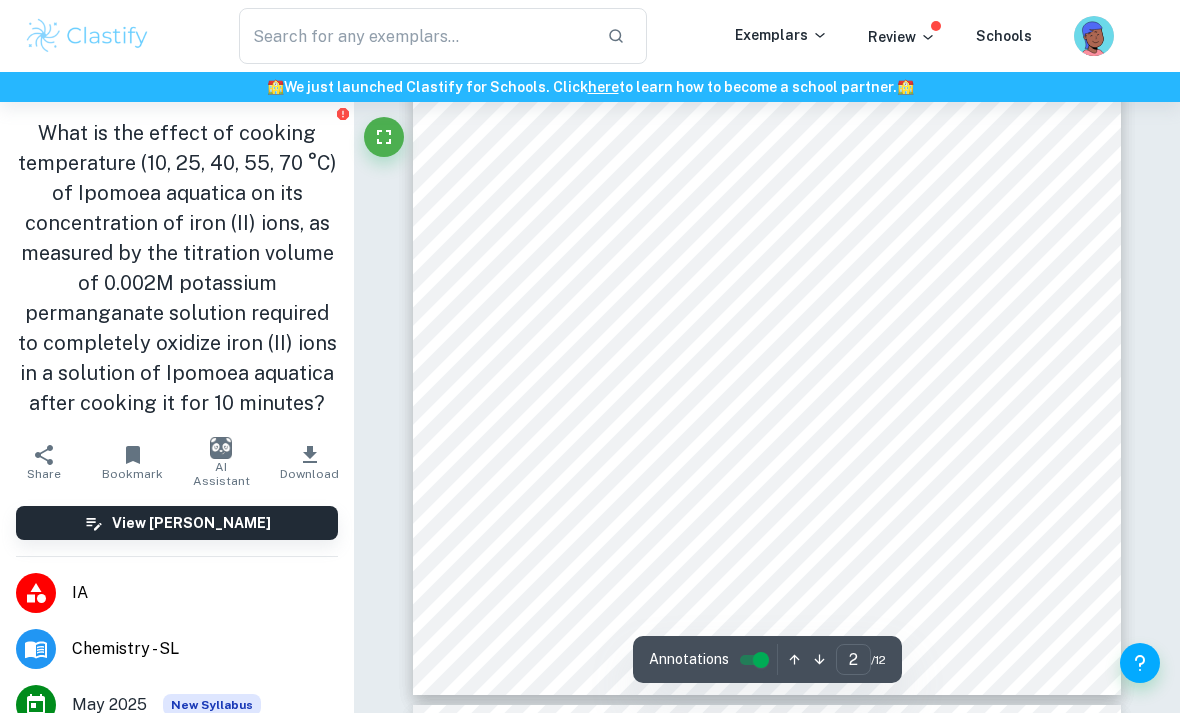 scroll, scrollTop: 1386, scrollLeft: 0, axis: vertical 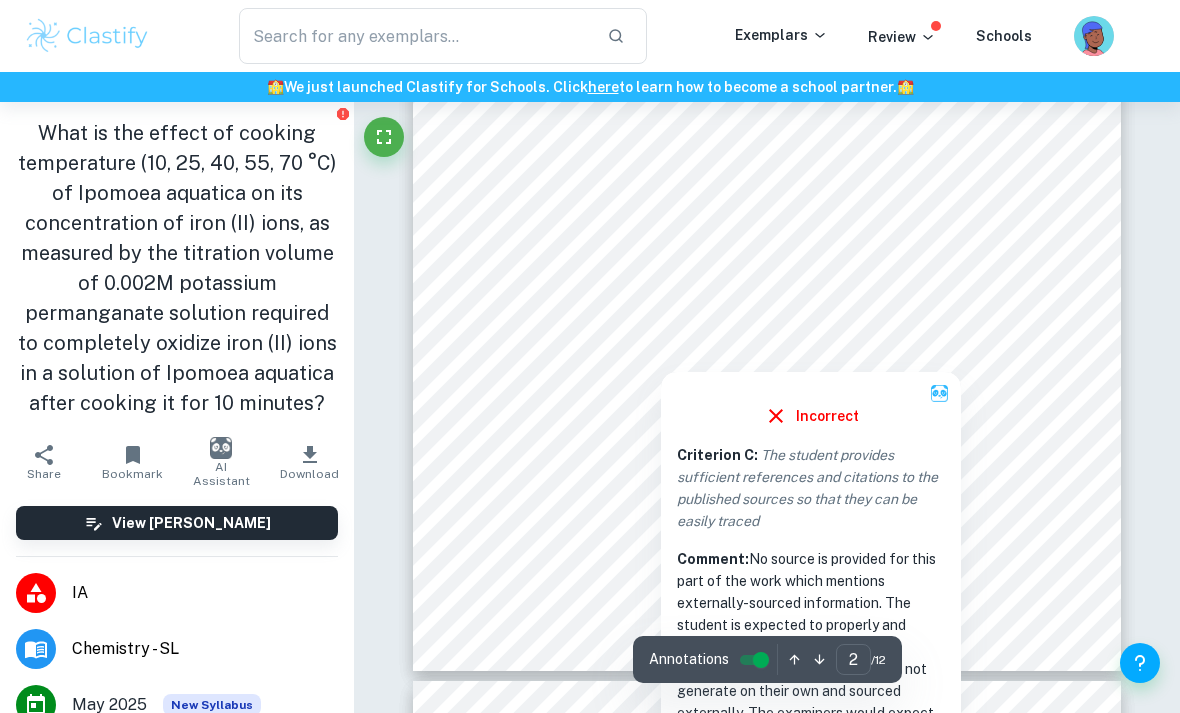 click on "2 permanganate. An indicator is usually added to determine the endpoint of the titration, which is when a colour change occurs. For this reaction no indicator is used since the KMnO 4   acts as an indicator itself changing colour from purple to colourless as the redox reaction progresses. However, if KMnO 4   is added in excess the solution will have a slightly pinkish colour, which can be recorded as the endpoint of the titration. Redox reaction between Fe 2+   and KMnO 4 : A redox reaction is a reaction in which simultaneous oxidation and reduction occur. Oxidation is a loss of electrons while reduction is a gain in electrons. The reaction between Fe 2+   and KMnO 4 is a redox reaction since KMnO 4   is reduced from an oxidation state of +7 in MnO 4 -   to +2 in Mn 2+ as it gains electrons, while iron   gets oxidized from an oxidation state of +2 in Fe 2+   to an oxidation state of +3 in Fe 3+   as it loses electrons. KMnO 4   is a strong oxidizing agent and is hence chosen for MnO 4 -   (aq) + 8H +   -" at bounding box center (767, 213) 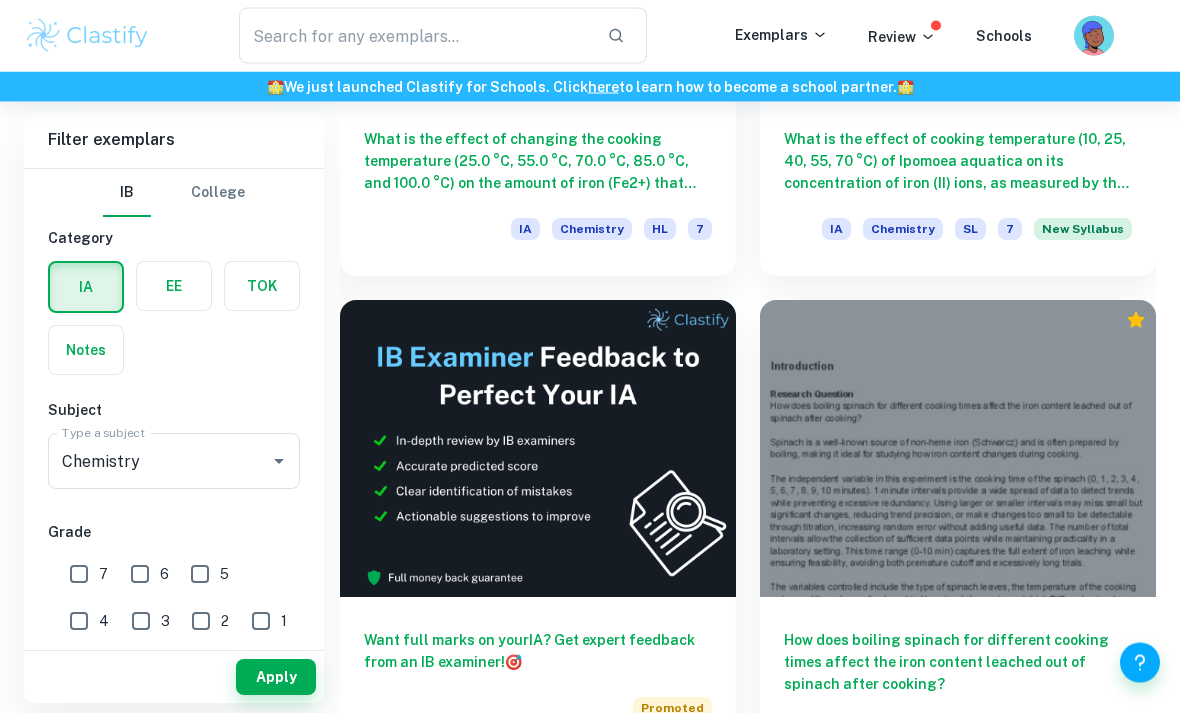 scroll, scrollTop: 1129, scrollLeft: 0, axis: vertical 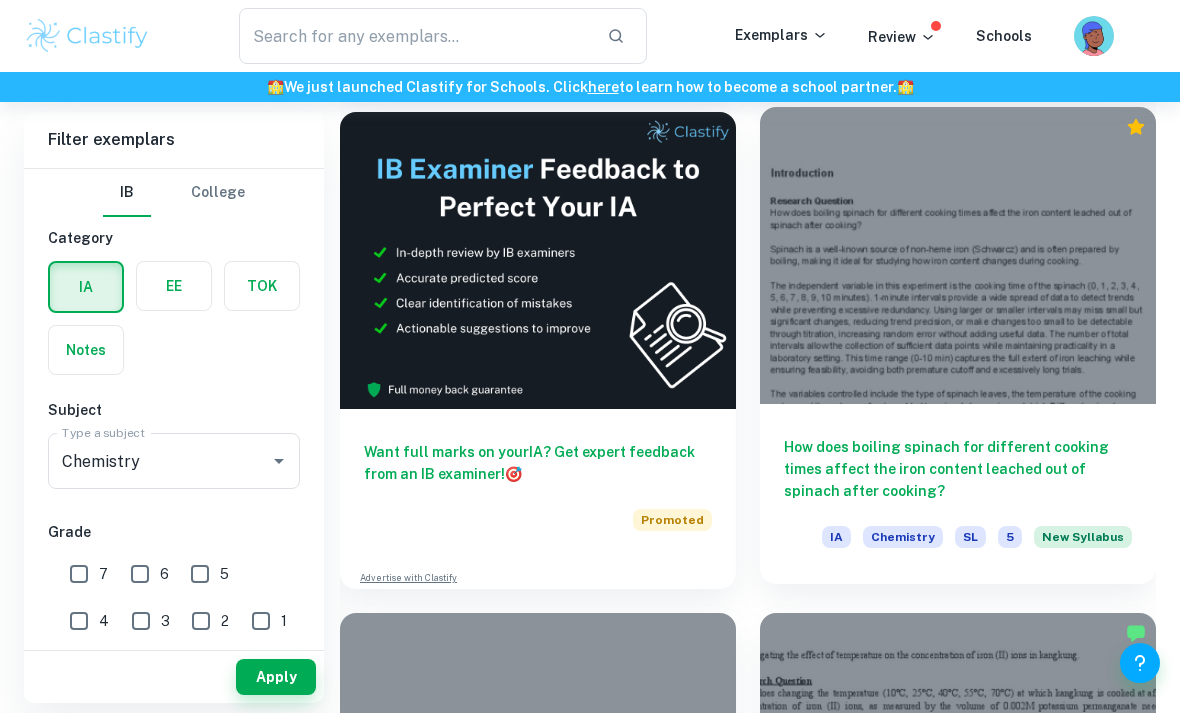 click on "How does boiling spinach for different cooking times affect the iron content leached out of  spinach after cooking?" at bounding box center [958, 469] 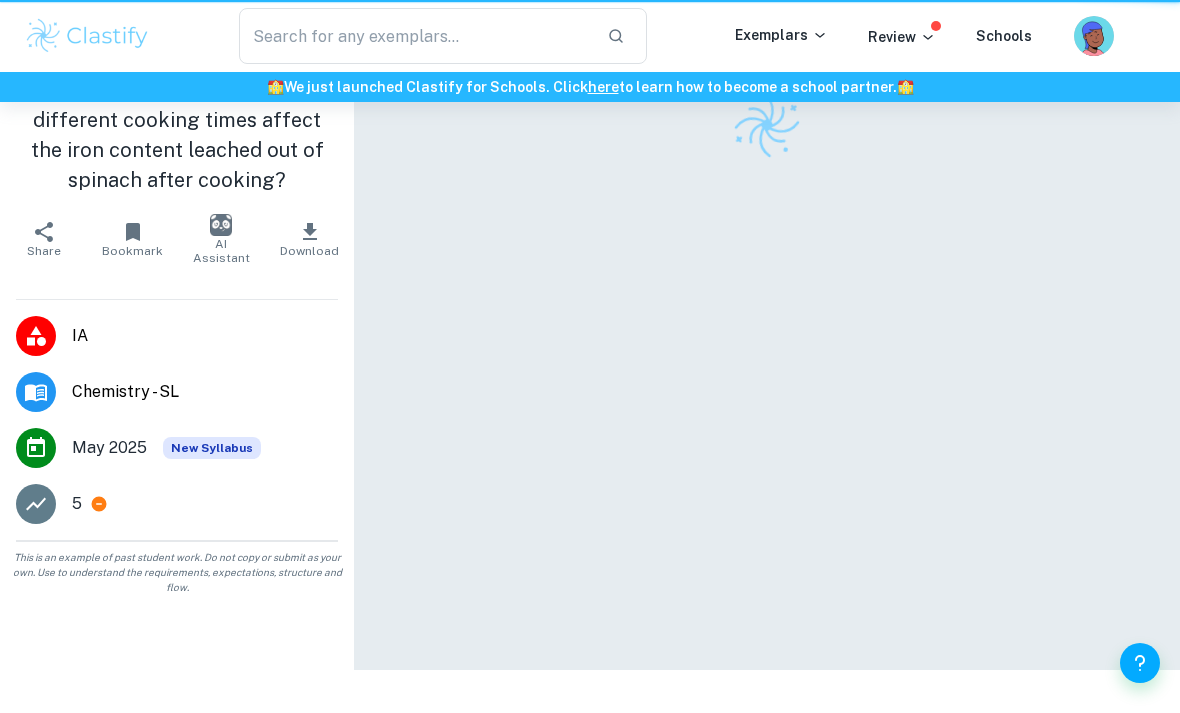 scroll, scrollTop: 0, scrollLeft: 0, axis: both 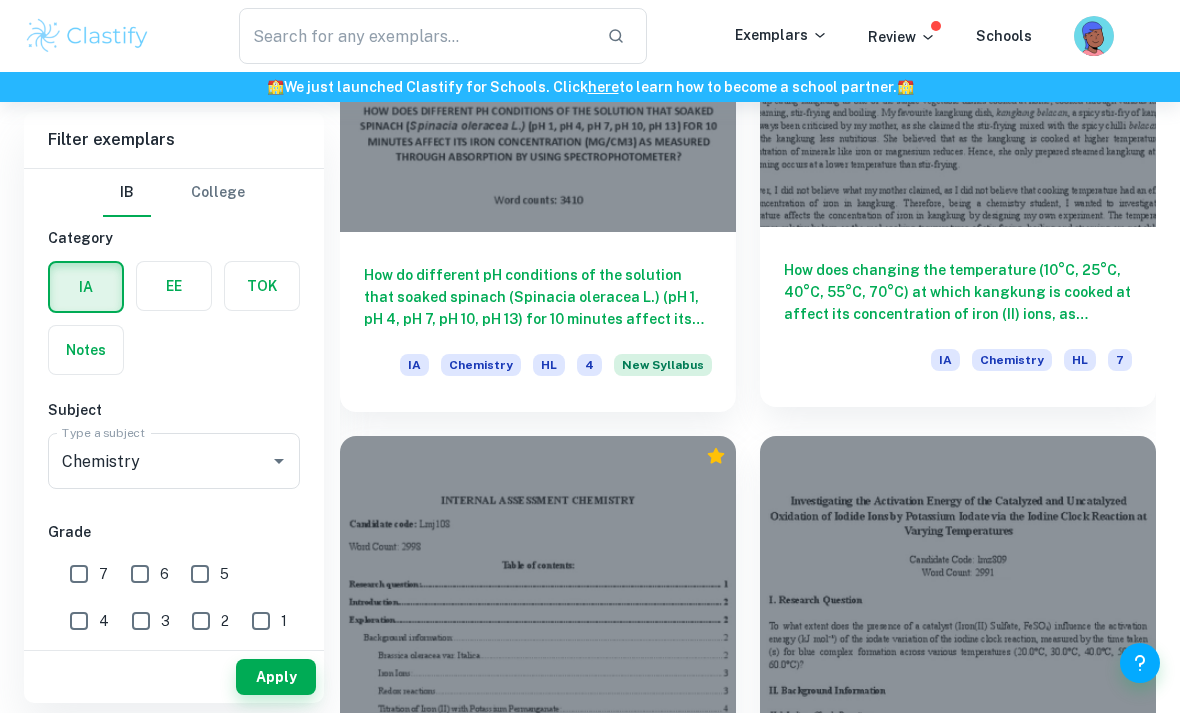 click on "How does changing the temperature (10°C, 25°C, 40°C, 55°C, 70°C) at which kangkung is cooked at affect its concentration of iron (II) ions, as measured by the volume of 0.002M [MEDICAL_DATA] needed to completely oxidise iron (II) ions in a solution of water spinach, while keeping cooking time constant at 10 minutes?" at bounding box center (958, 292) 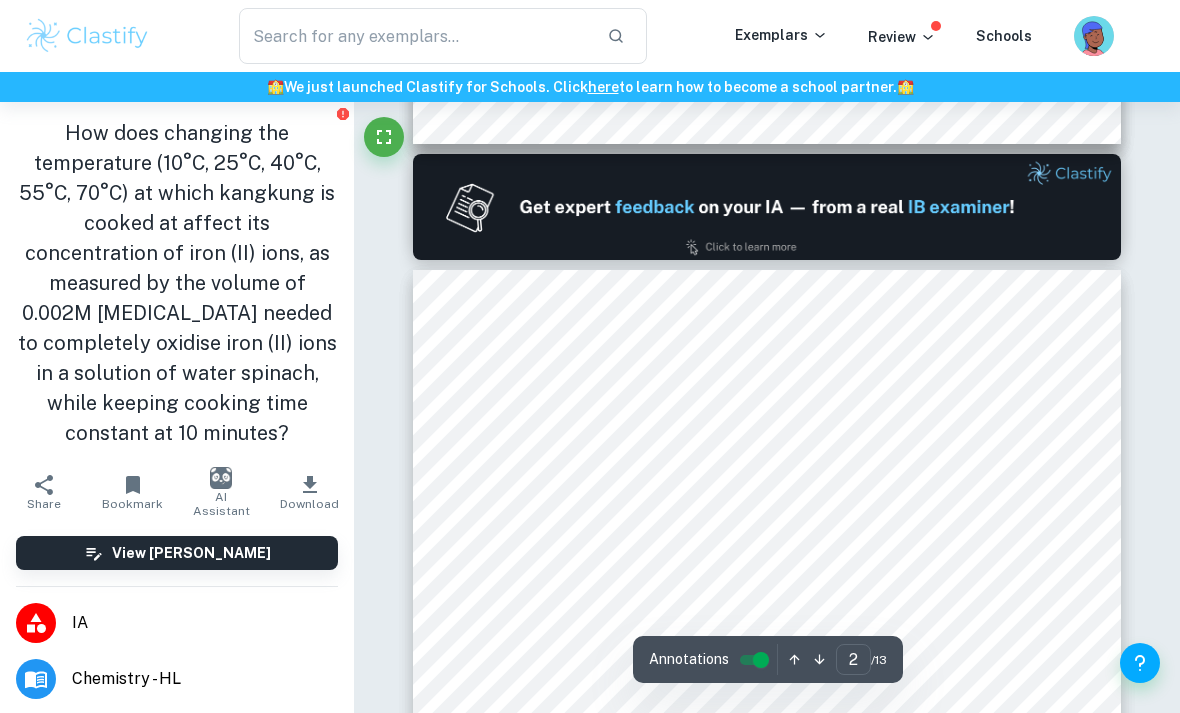 scroll, scrollTop: 980, scrollLeft: 0, axis: vertical 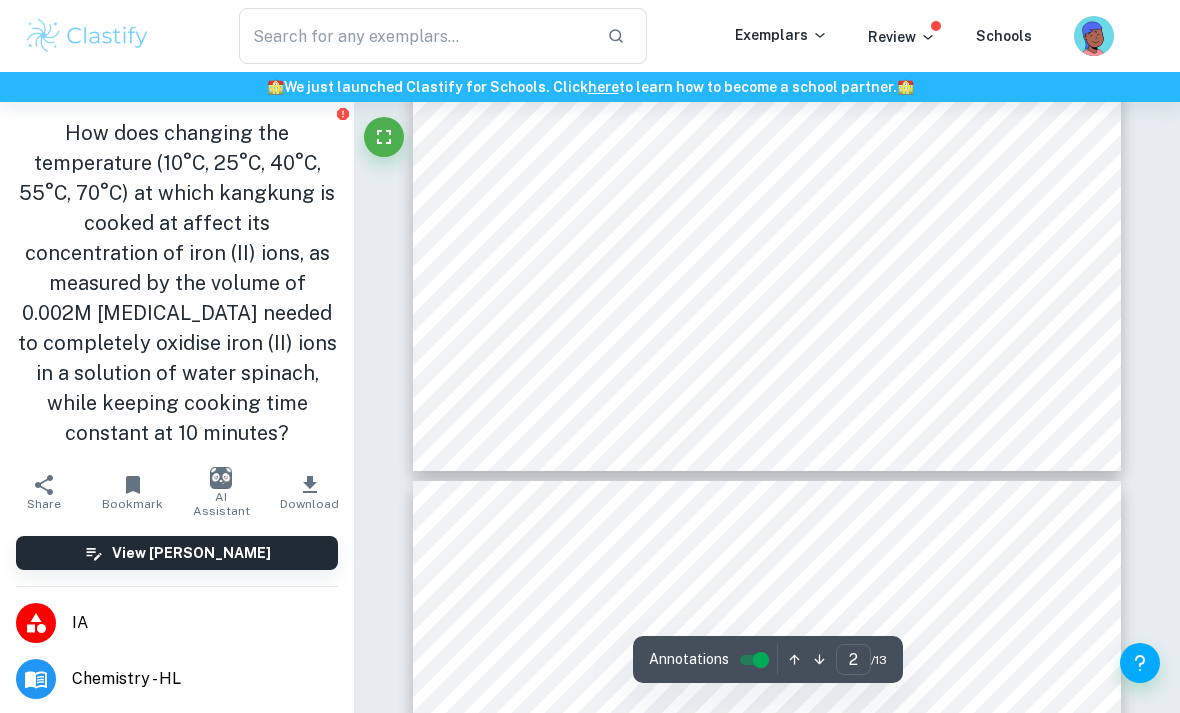 type on "3" 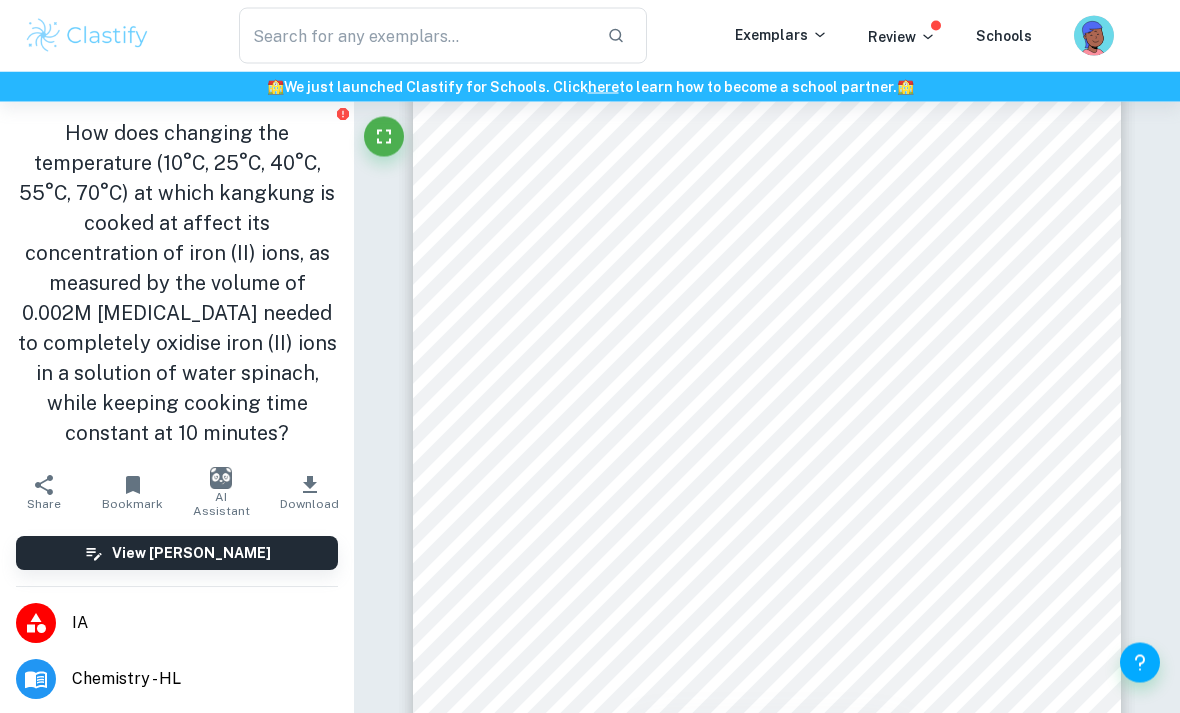 scroll, scrollTop: 2121, scrollLeft: 0, axis: vertical 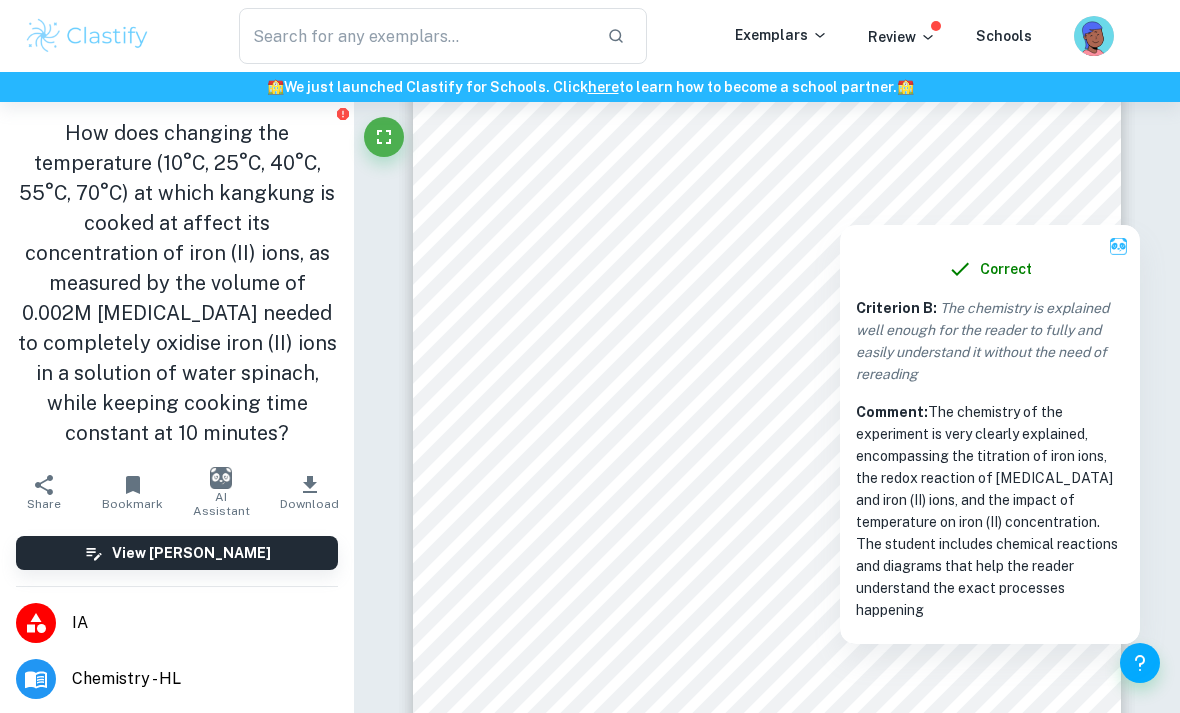 click on "Correct Criterion A :   Choice of the topic and research question is well-justified through its global or personal relevance Comment:  The choice of topic is very well justified, as the student sets out to test a hypothesis that the temperature of processing of kangkung (a vegetable native to their country) impacts its iron content, choosing a realistic set of tested temperatures Correct Criterion A :   Student shows personal input and strong initiative in designing and conducting the study Comment:  The student shows initiative in designing the study, providing justification for their choice of the studied temperatures, and describing the results of the preliminary experiment. Furthermore, they provide photos of their experimental setup, indicating their personal input in the study Correct Criterion B :   A focused and detailed description of the main topic is present Comment: Correct Criterion A :   Student shows personal input and strong initiative in designing and conducting the study Comment: Correct :" at bounding box center [767, 4073] 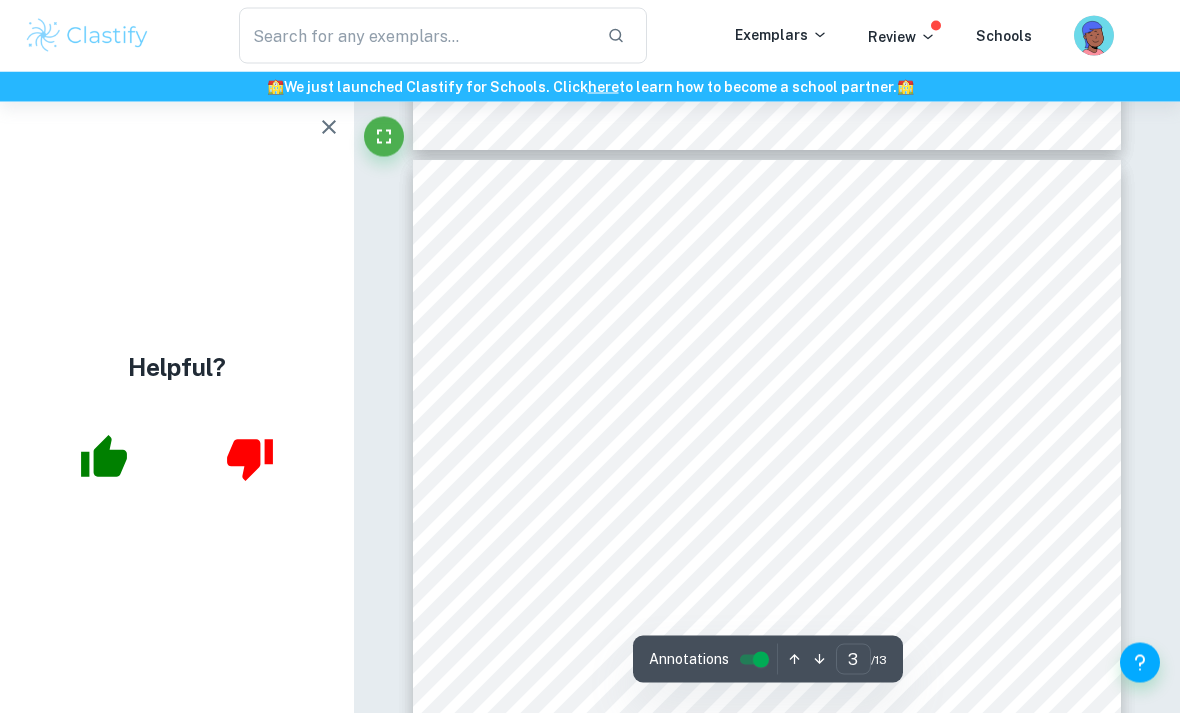 scroll, scrollTop: 1856, scrollLeft: 0, axis: vertical 